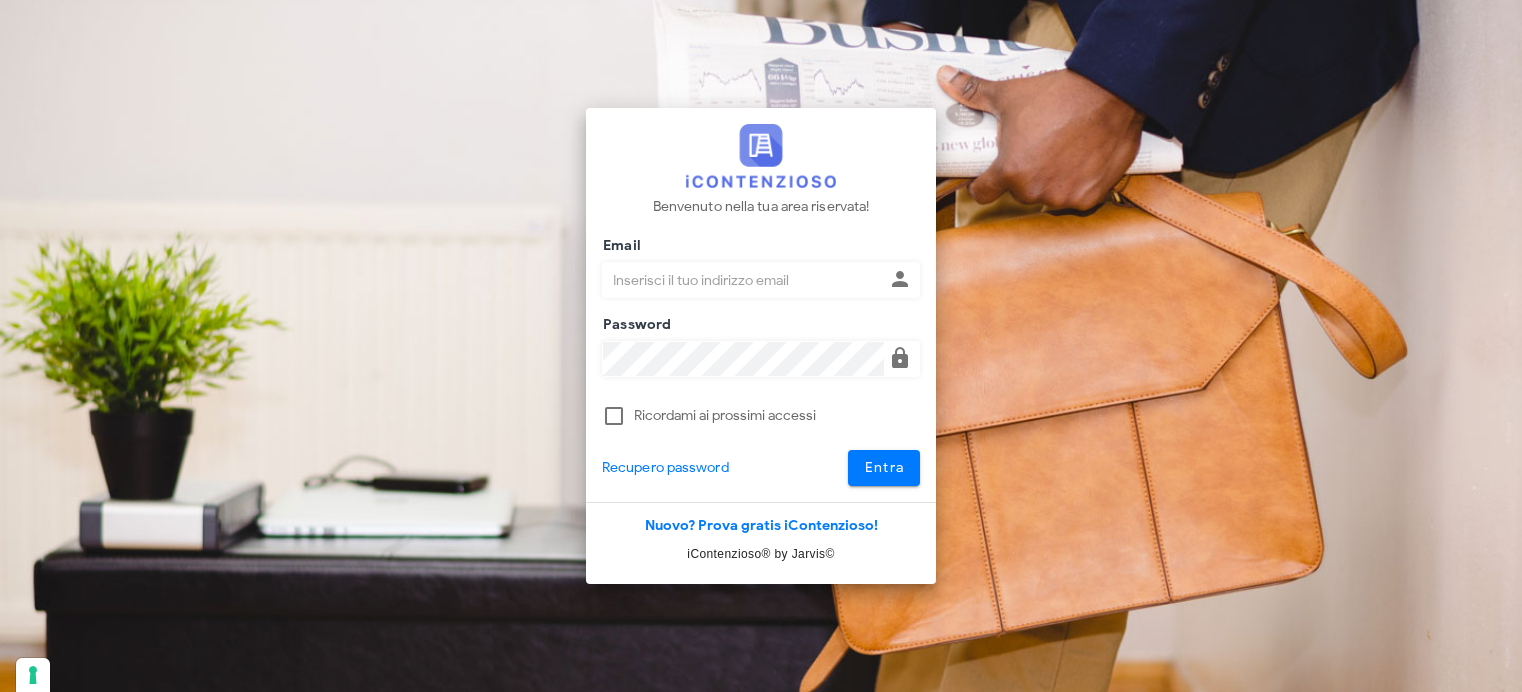 scroll, scrollTop: 0, scrollLeft: 0, axis: both 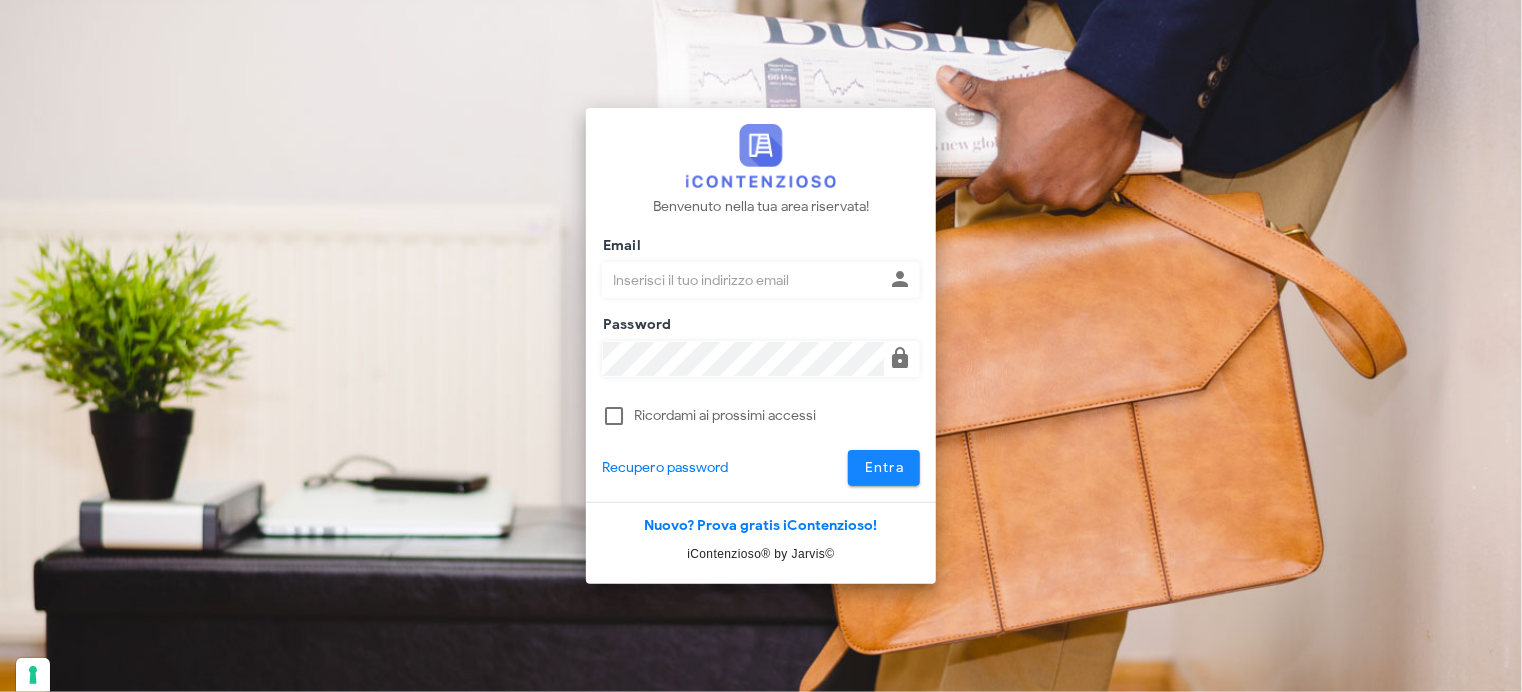type on "avvocatobrunomaviglia@gmail.com" 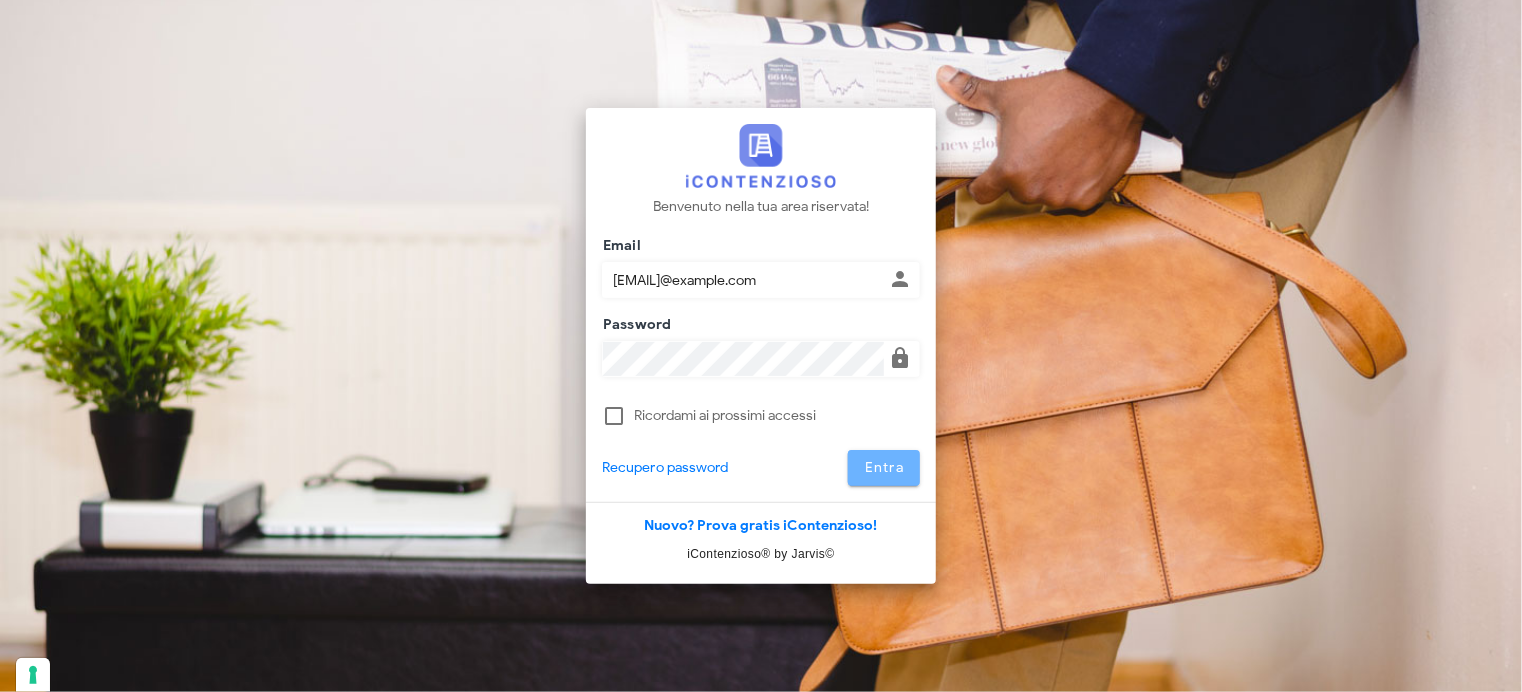 click on "Entra" at bounding box center (884, 467) 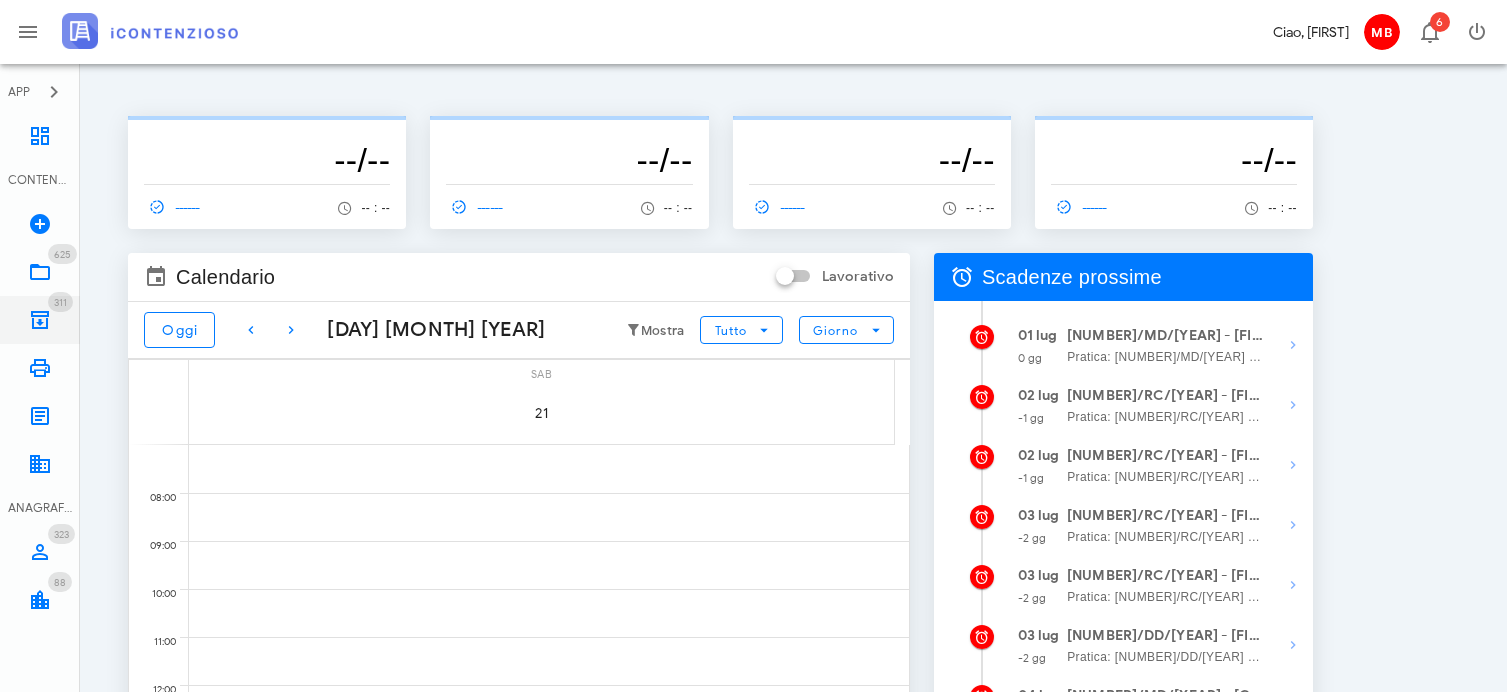scroll, scrollTop: 0, scrollLeft: 0, axis: both 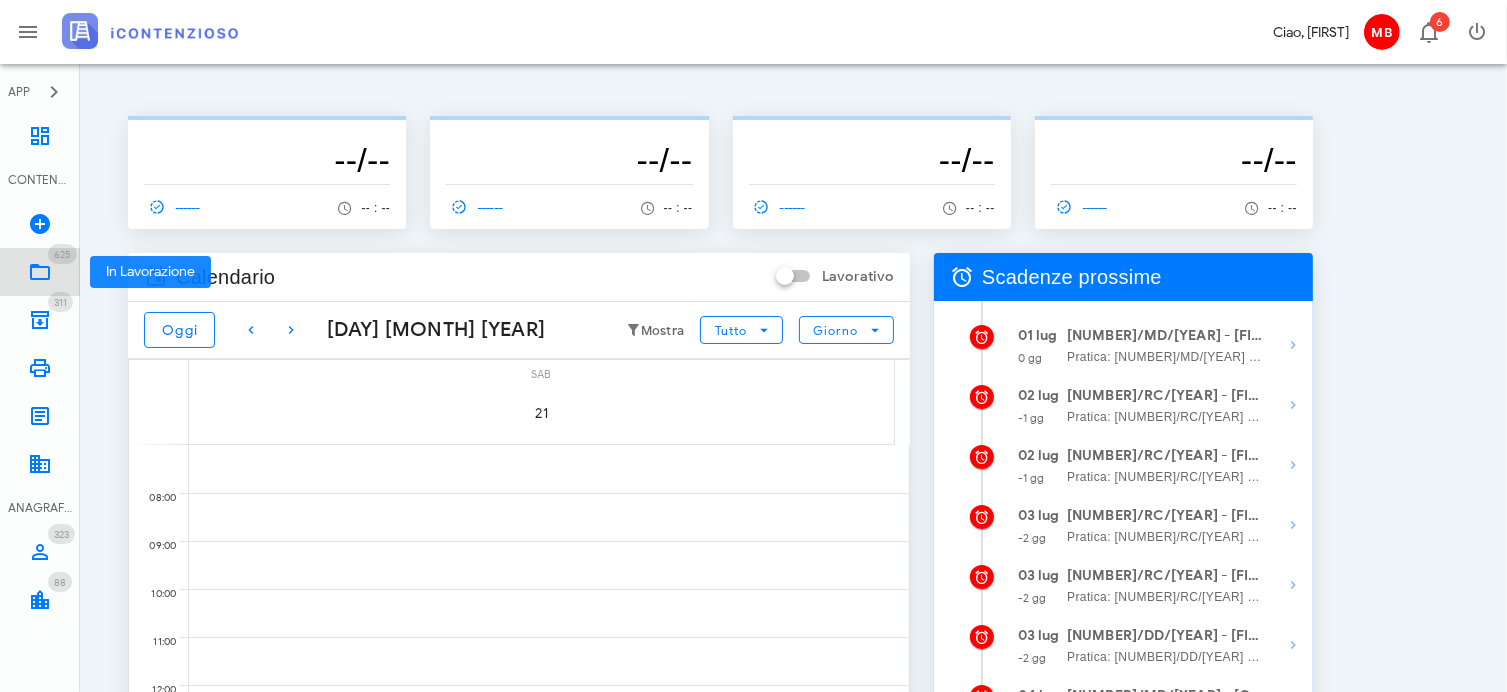 click on "625   In Lavorazione   625" at bounding box center (40, 272) 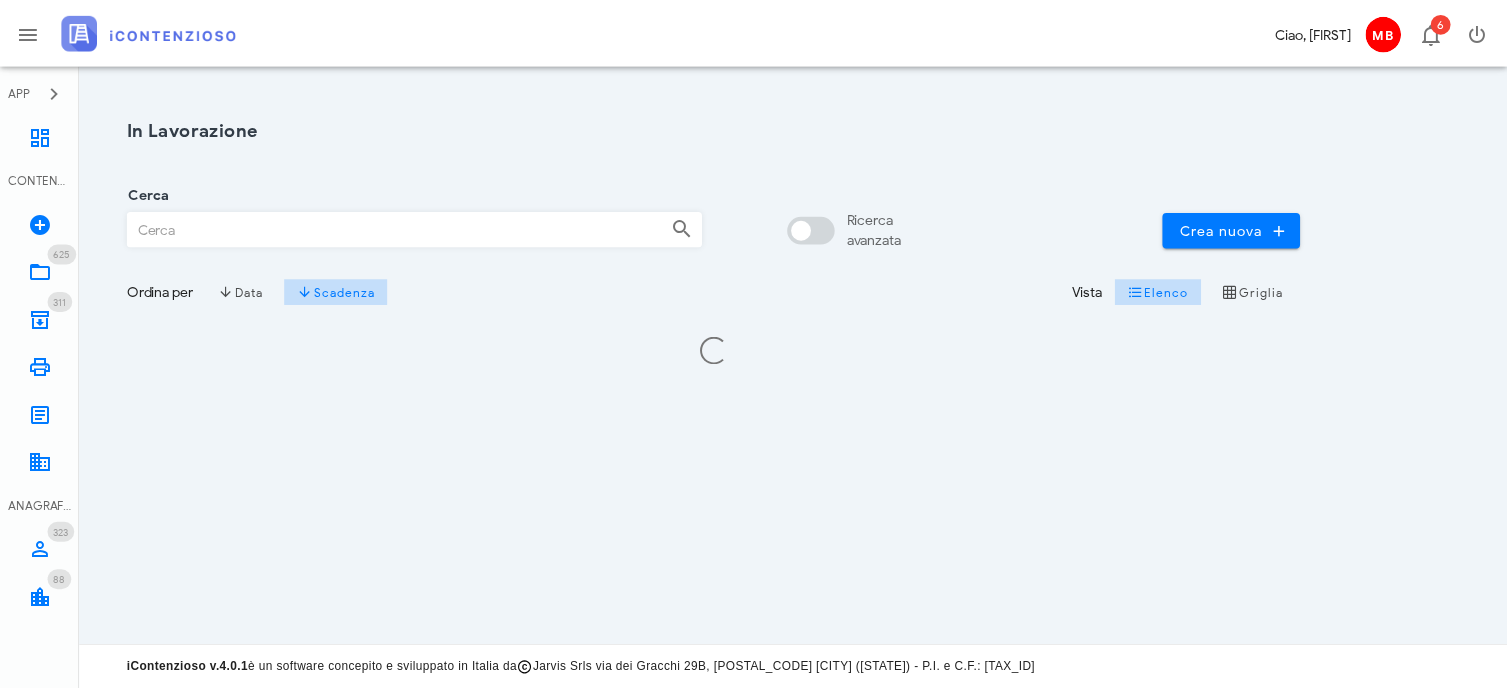 scroll, scrollTop: 0, scrollLeft: 0, axis: both 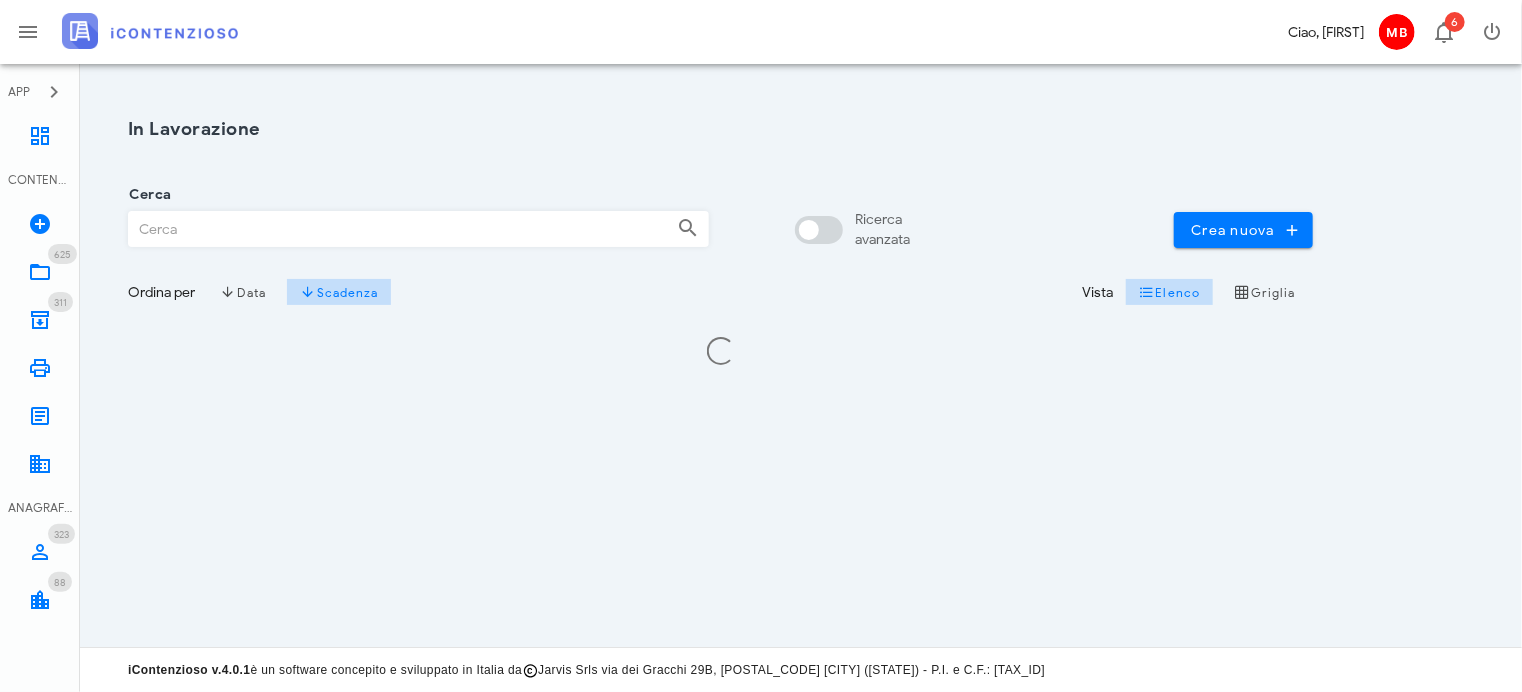 click on "Cerca" at bounding box center [395, 229] 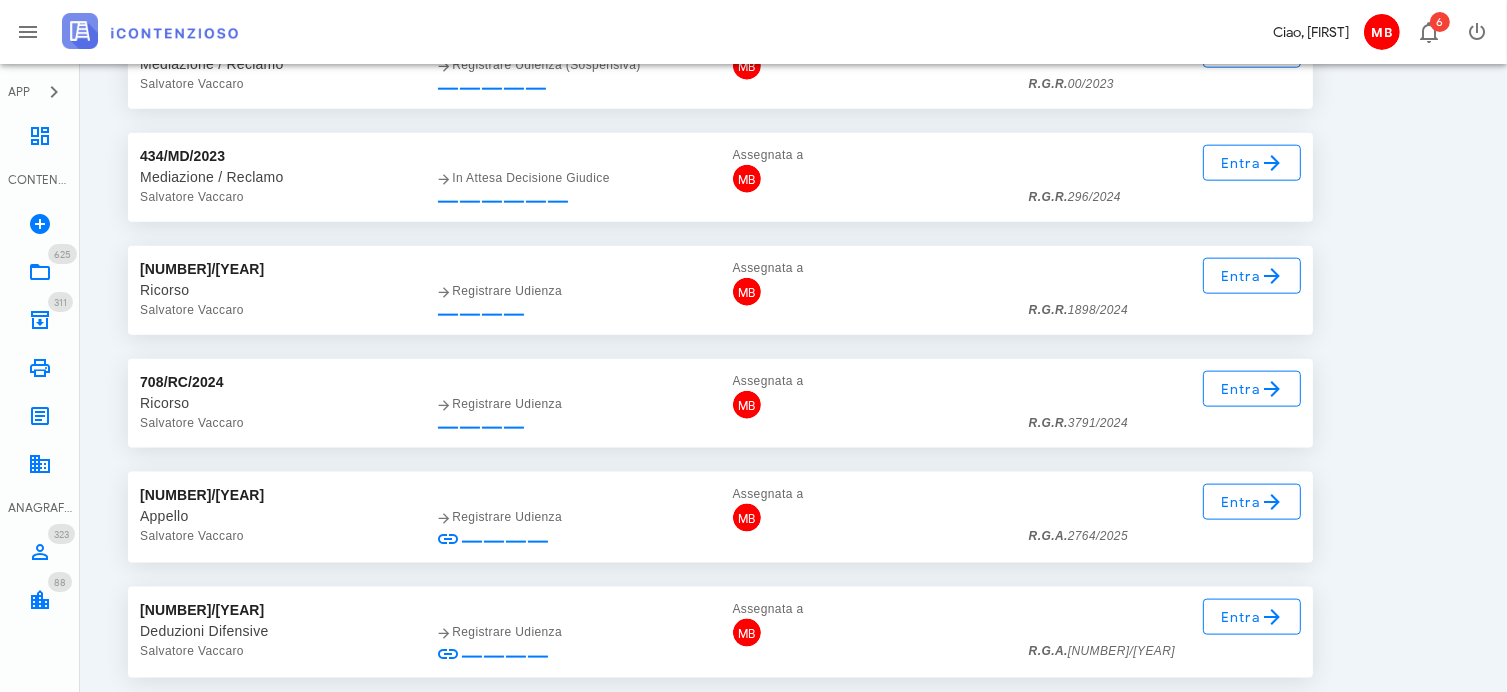 scroll, scrollTop: 2500, scrollLeft: 0, axis: vertical 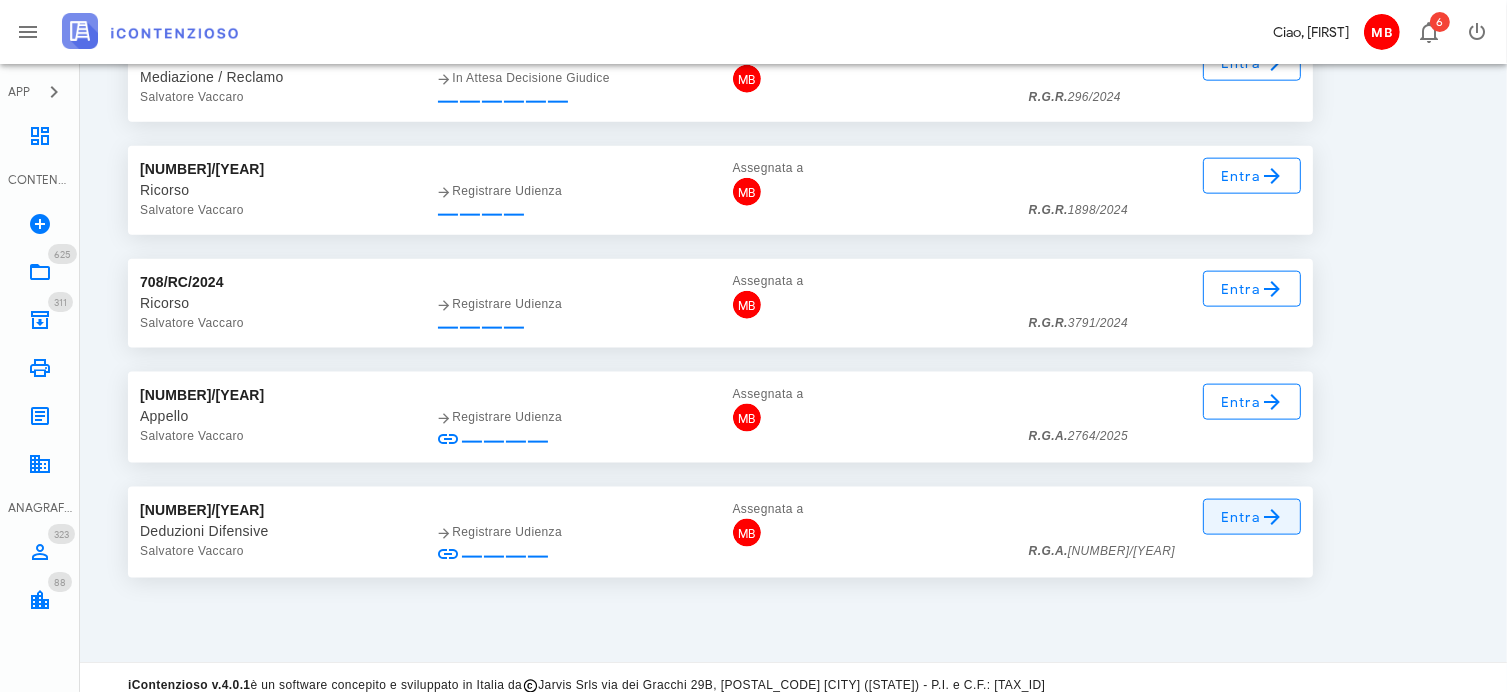 type on "vaccaro" 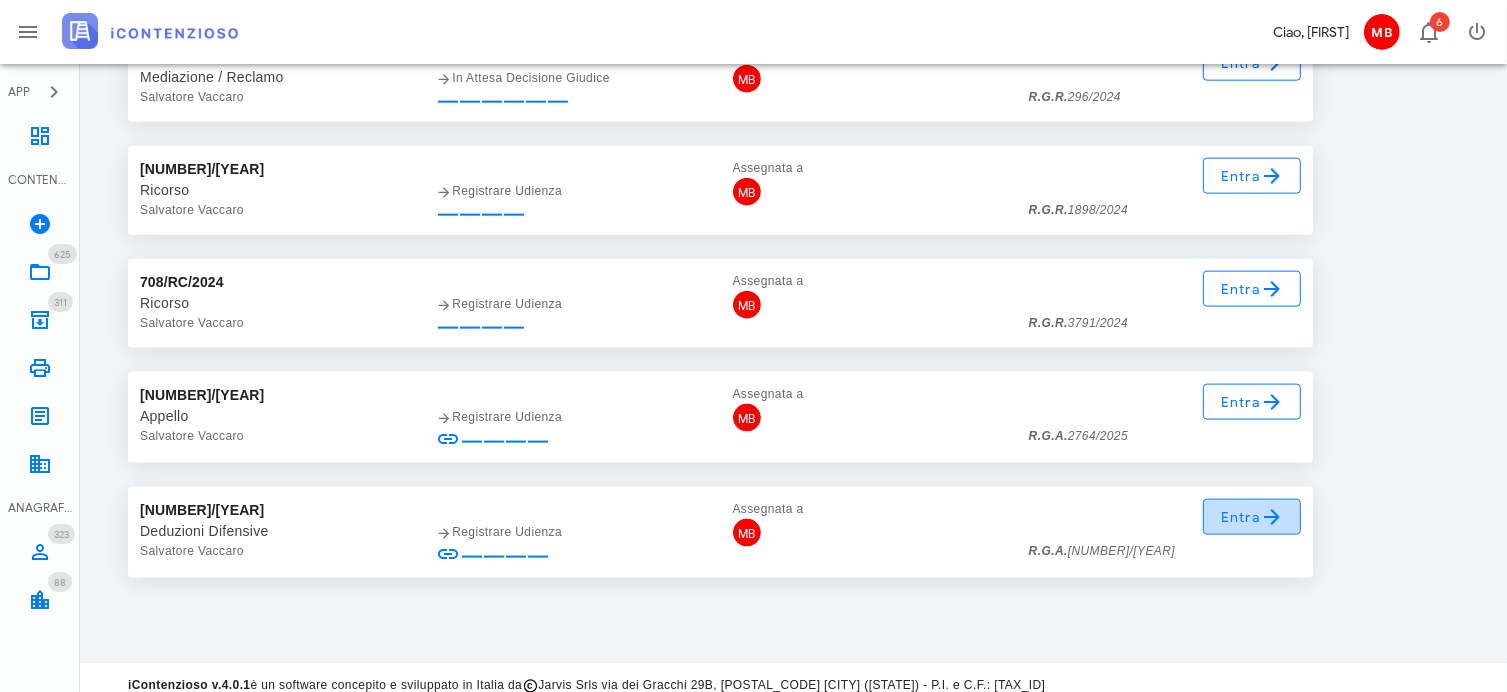 click at bounding box center [1272, 517] 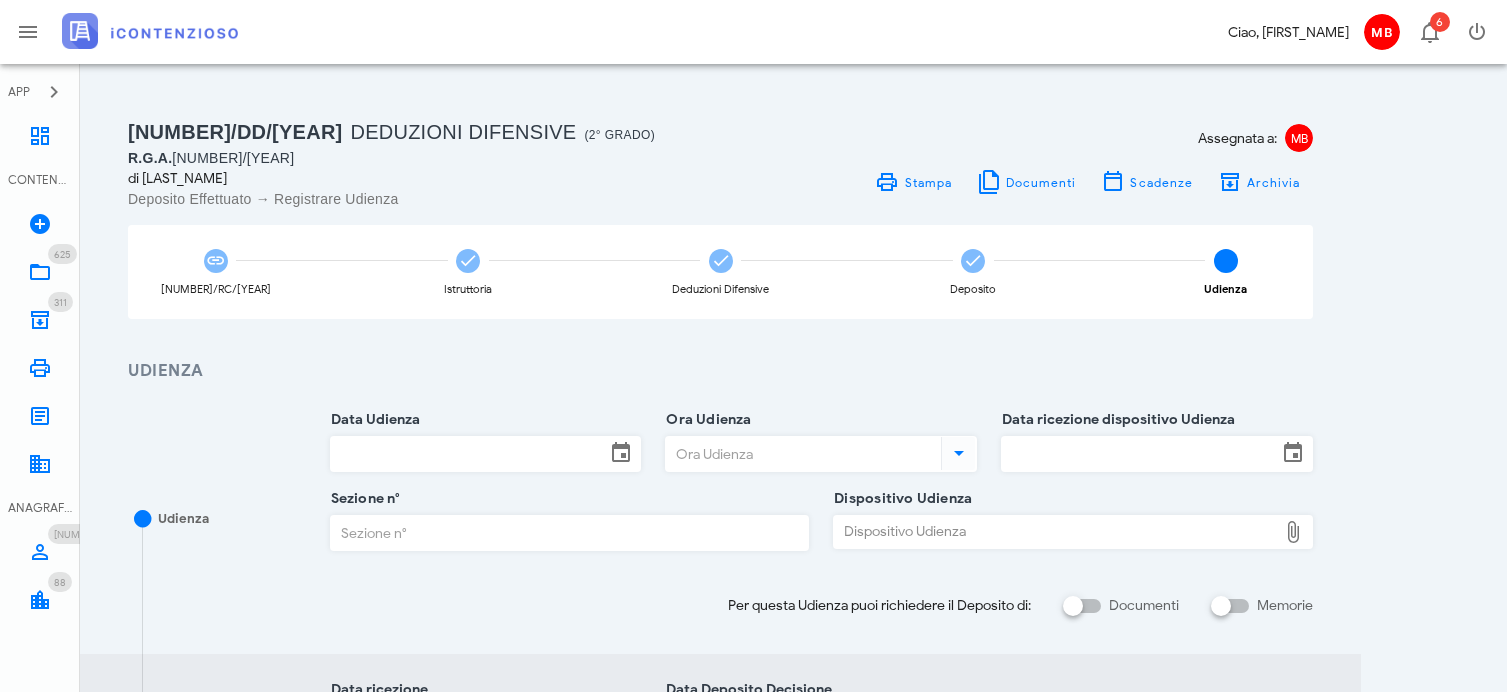 scroll, scrollTop: 0, scrollLeft: 0, axis: both 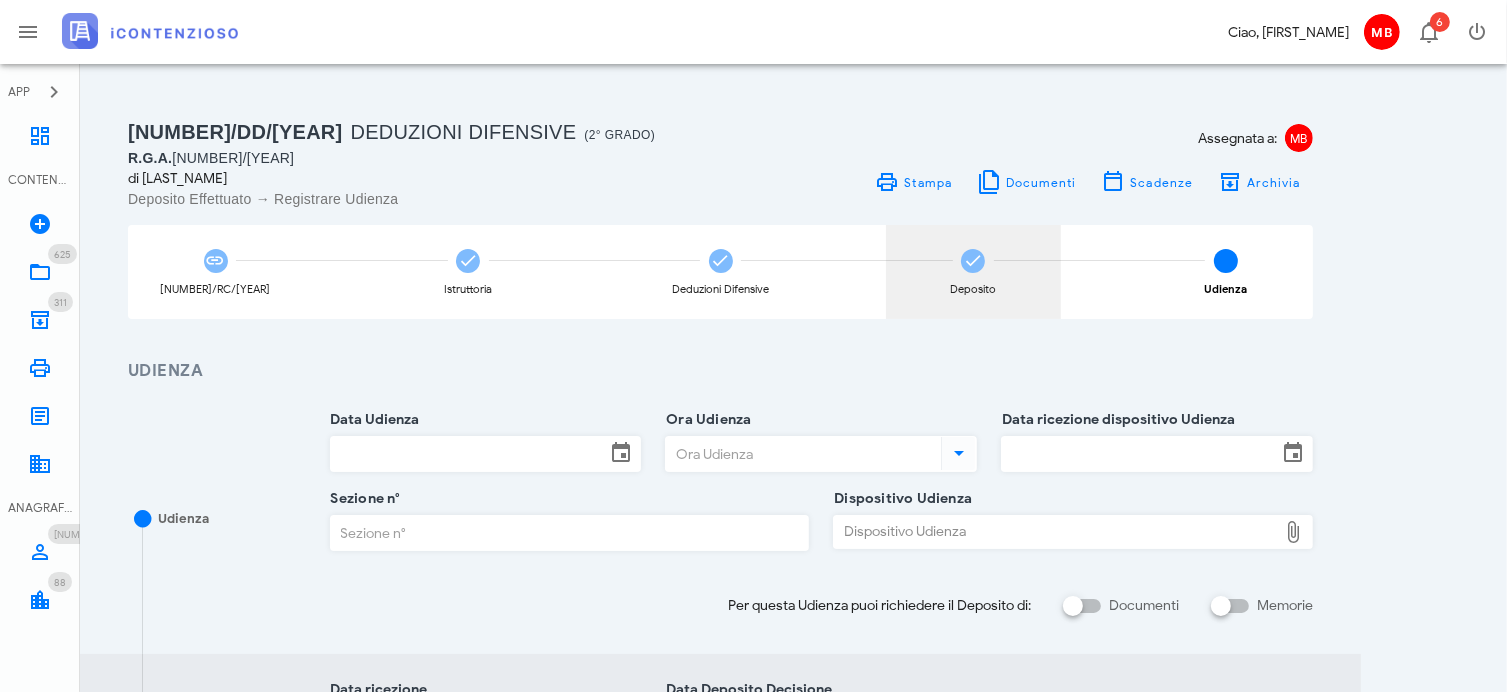 click on "Deposito" at bounding box center [216, 289] 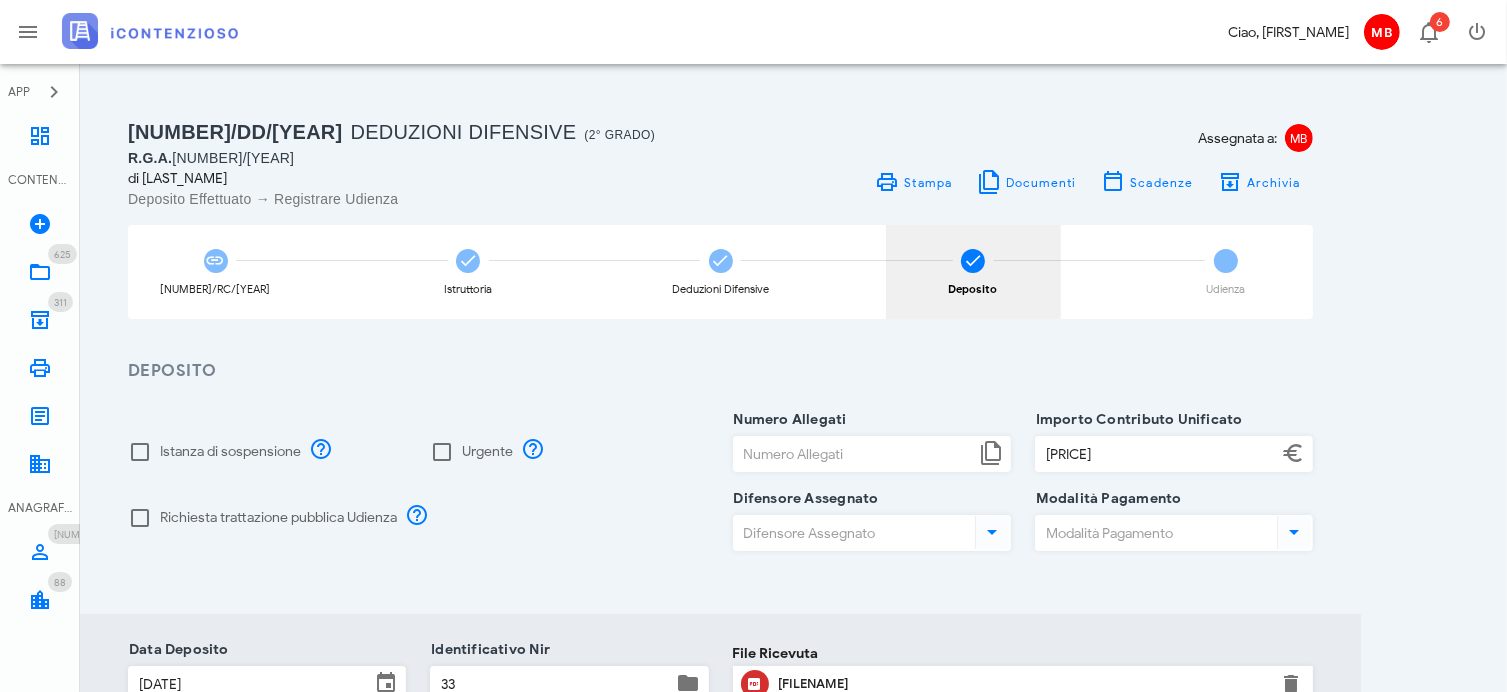 scroll, scrollTop: 339, scrollLeft: 0, axis: vertical 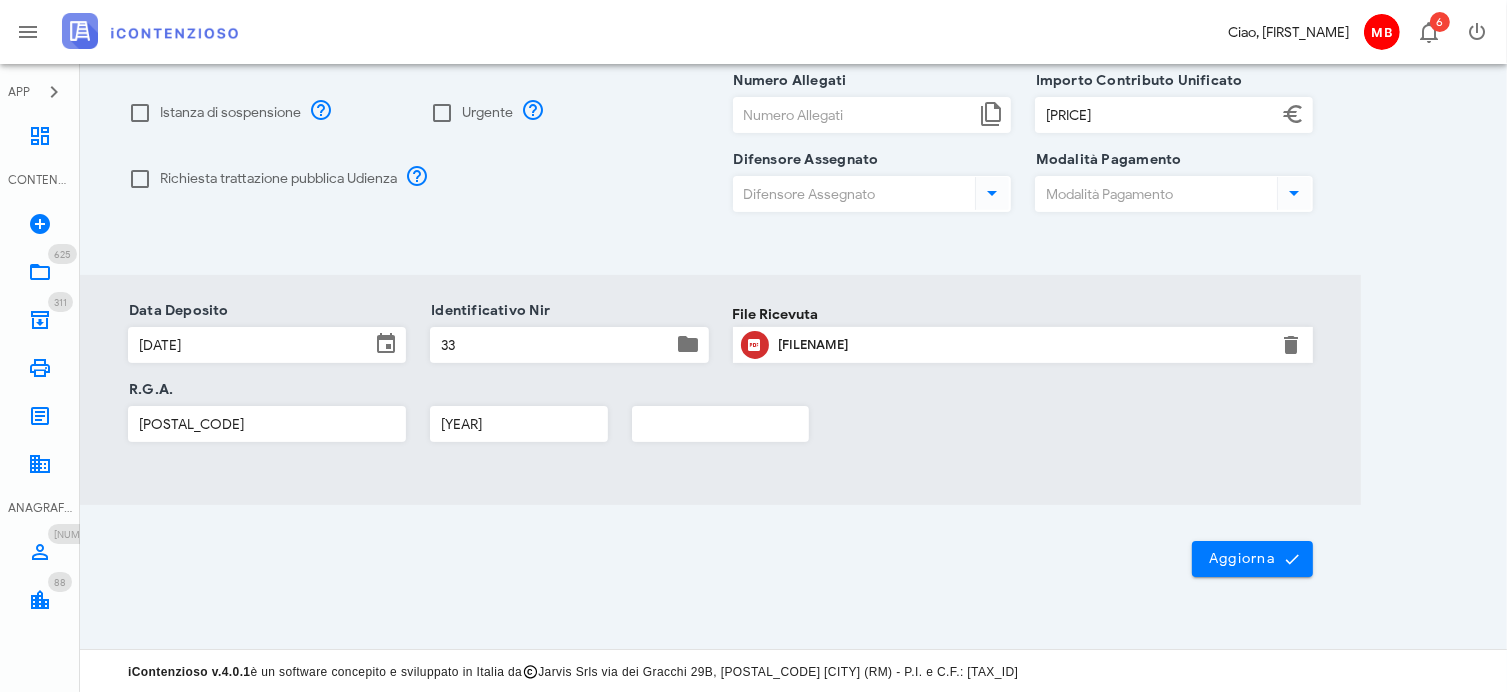 click on "00000" at bounding box center (267, 424) 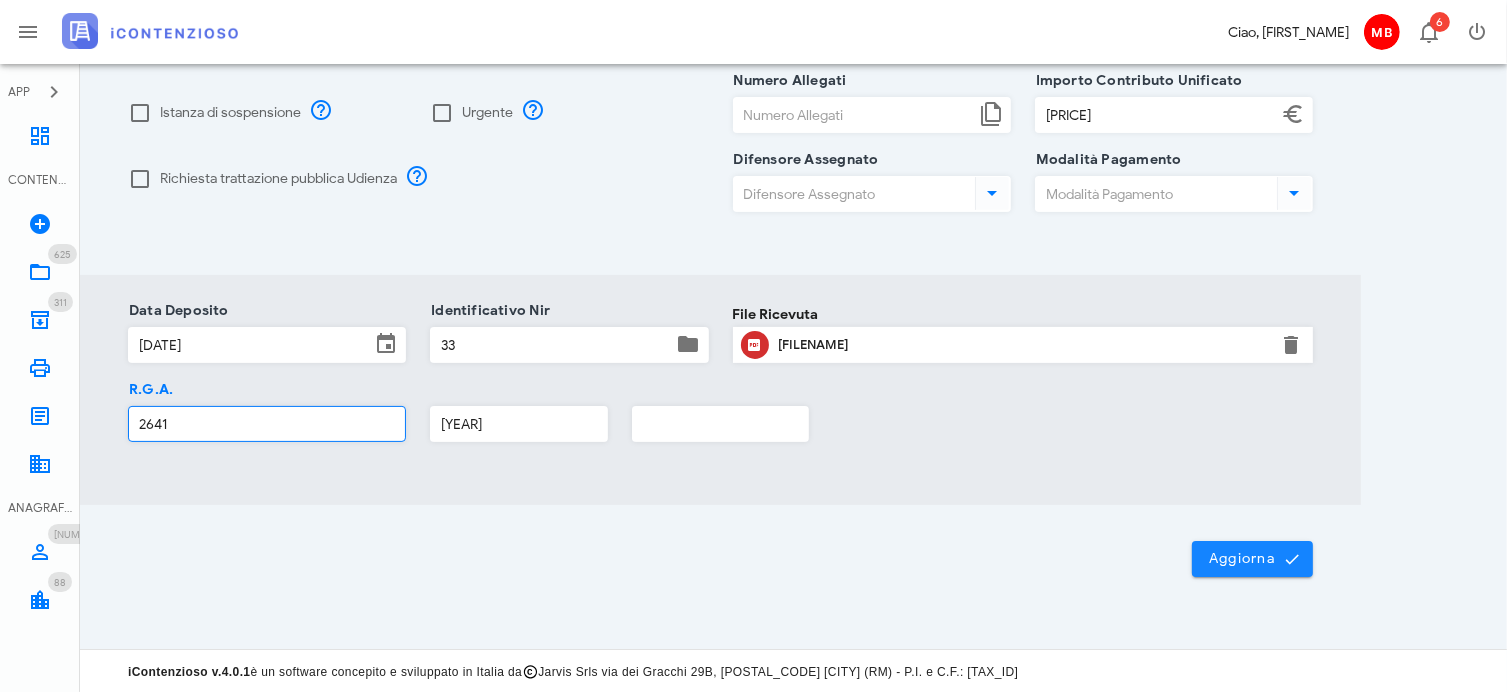 type on "2641" 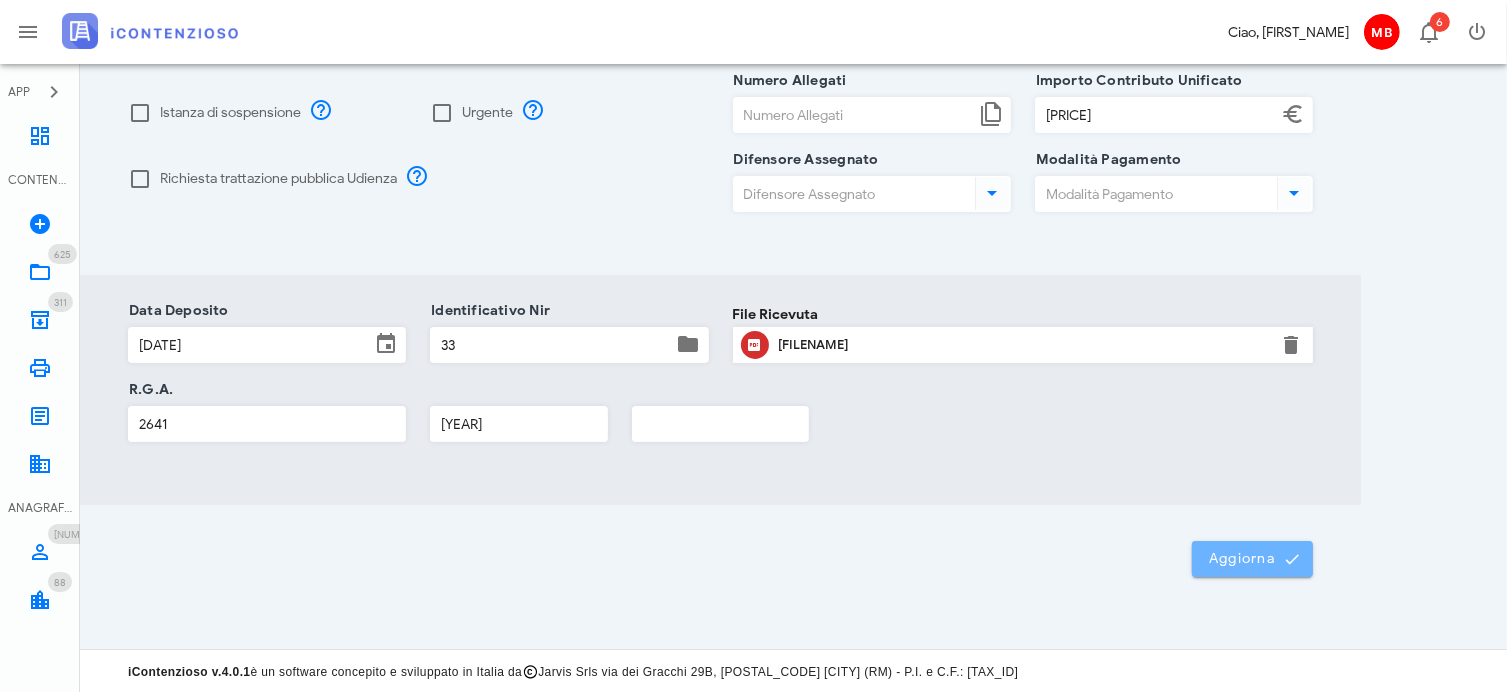 click on "Aggiorna" at bounding box center [1252, 559] 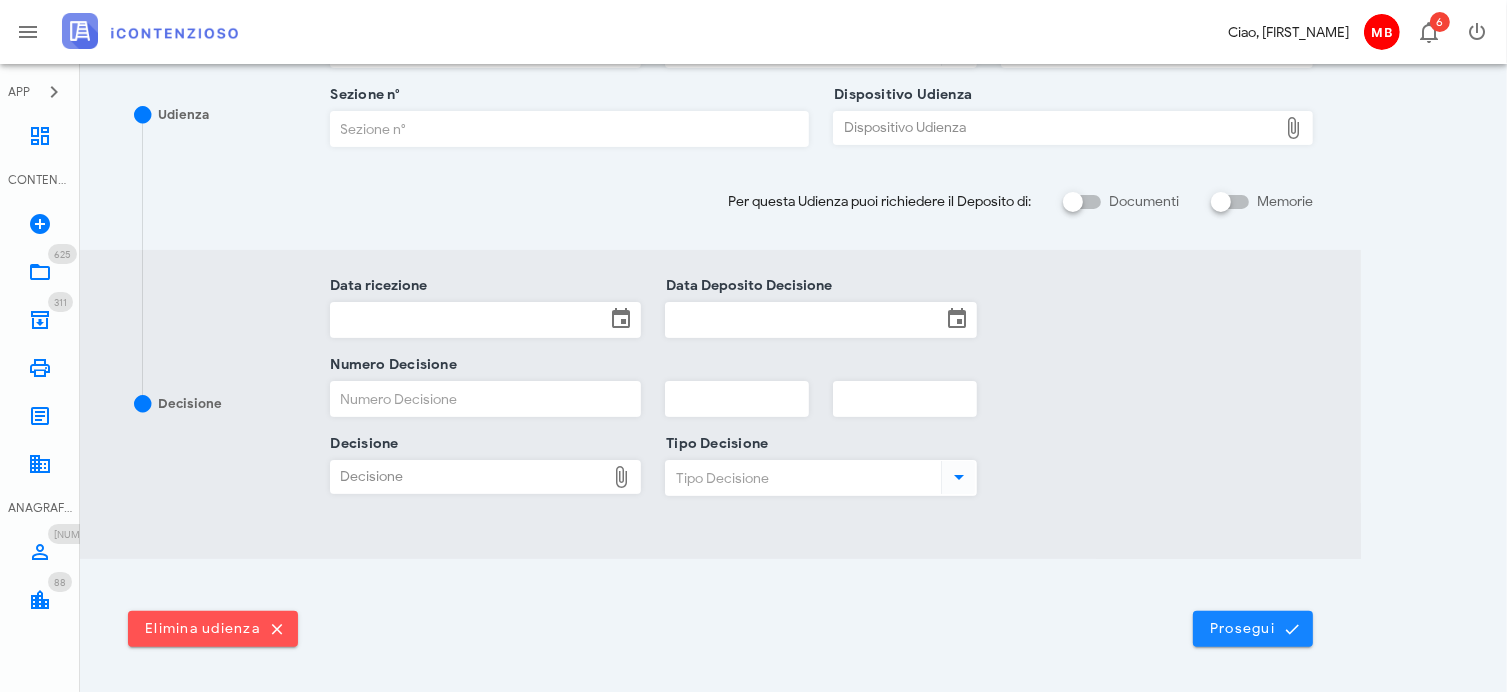 scroll, scrollTop: 473, scrollLeft: 0, axis: vertical 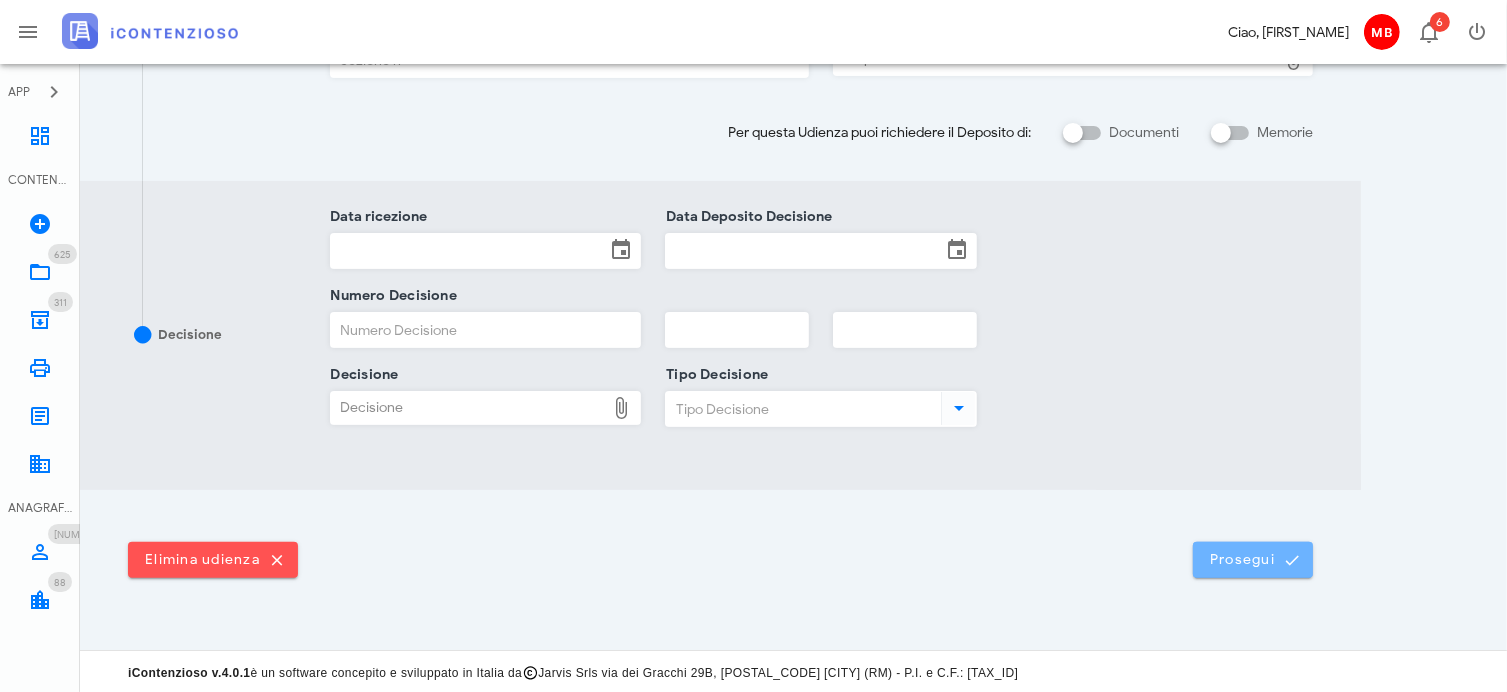 click on "Prosegui" at bounding box center [1253, 560] 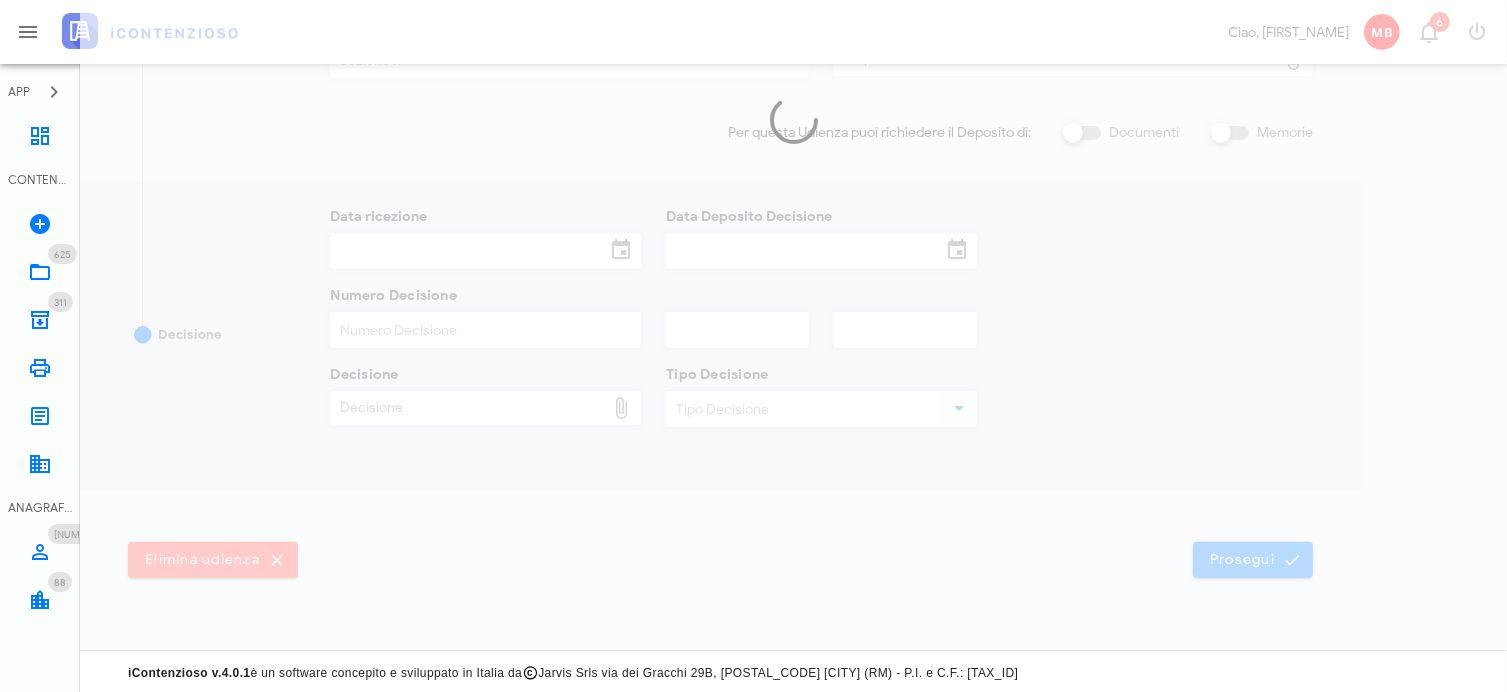 scroll, scrollTop: 0, scrollLeft: 0, axis: both 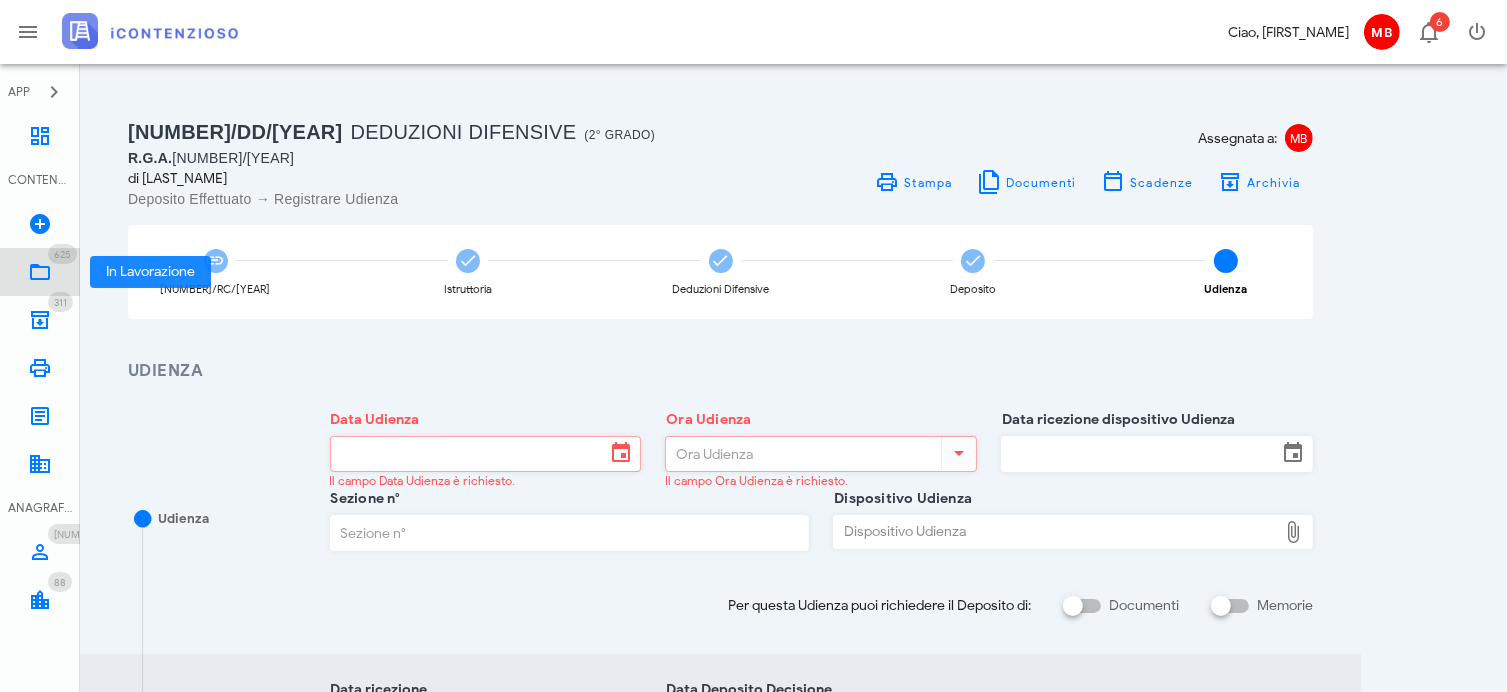 click at bounding box center (40, 272) 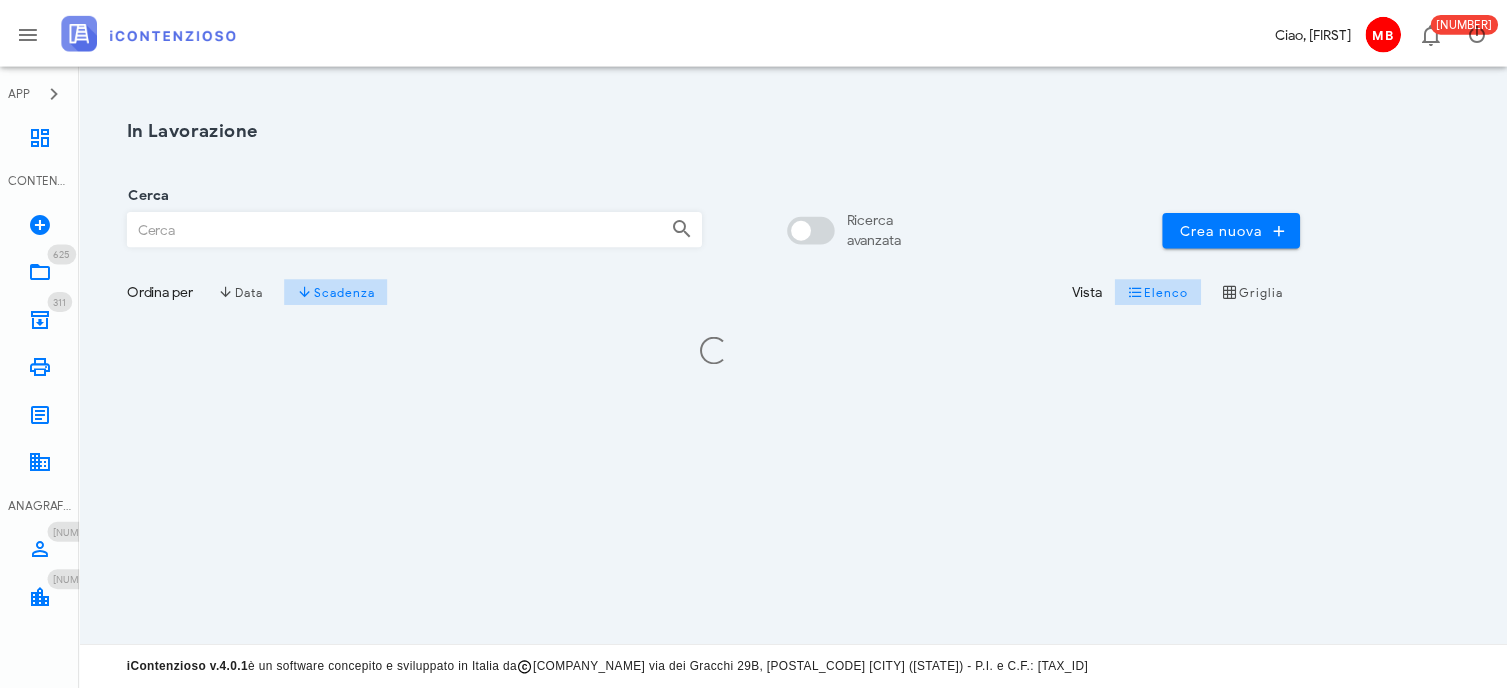 scroll, scrollTop: 0, scrollLeft: 0, axis: both 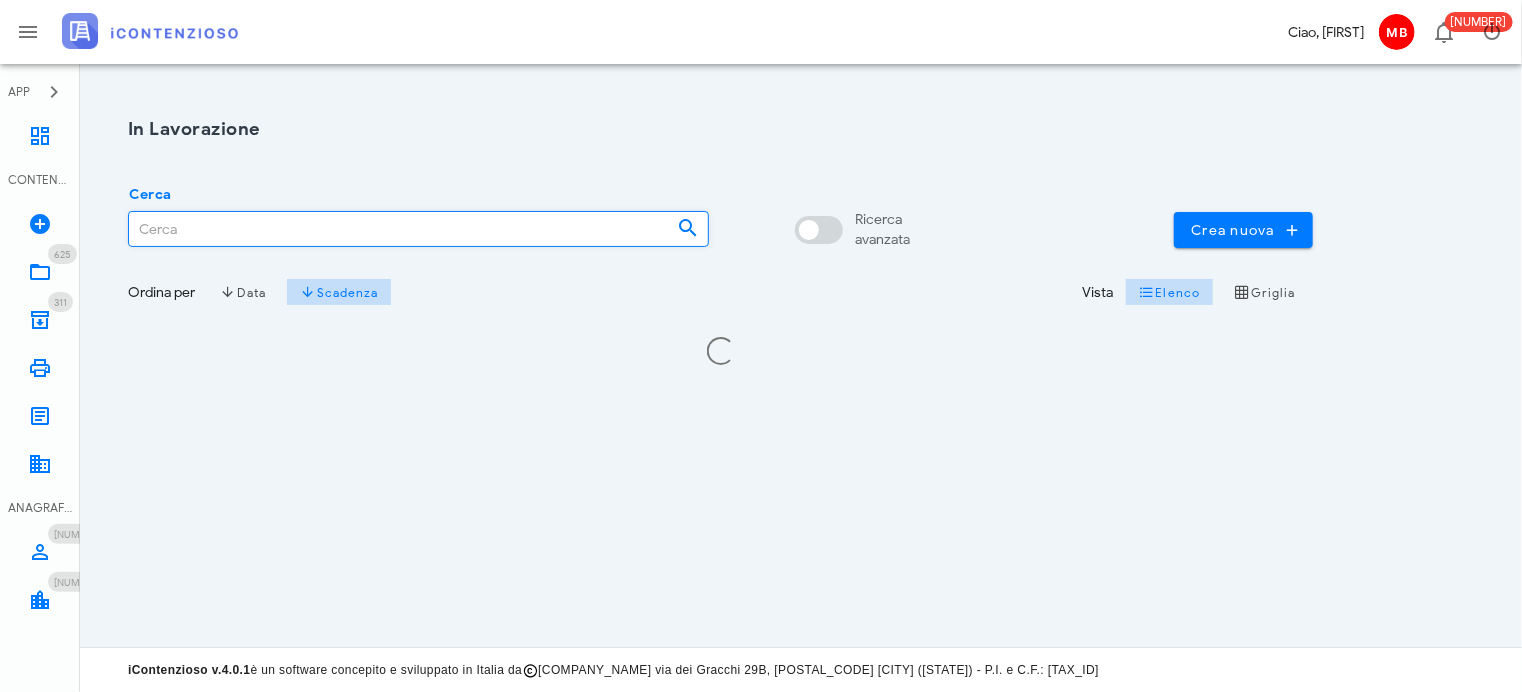 click on "Cerca" at bounding box center (395, 229) 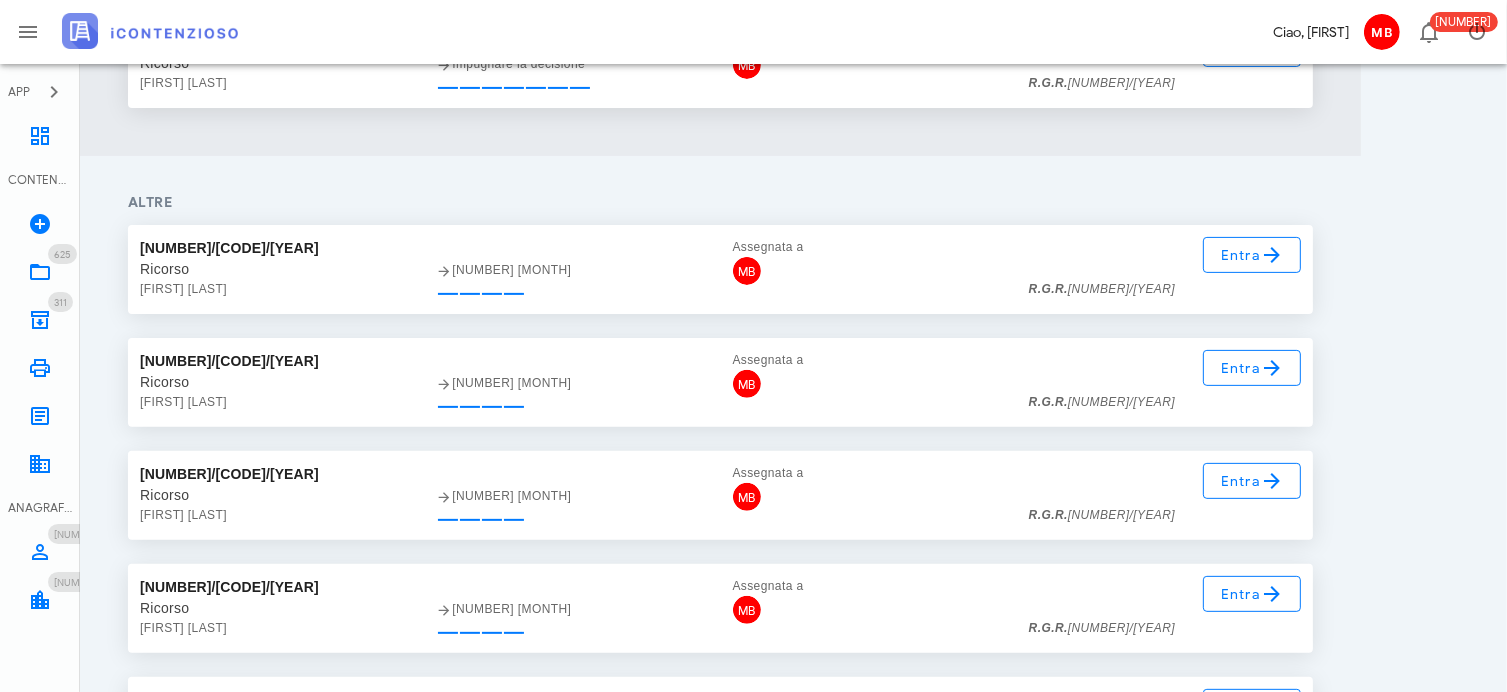 scroll, scrollTop: 700, scrollLeft: 0, axis: vertical 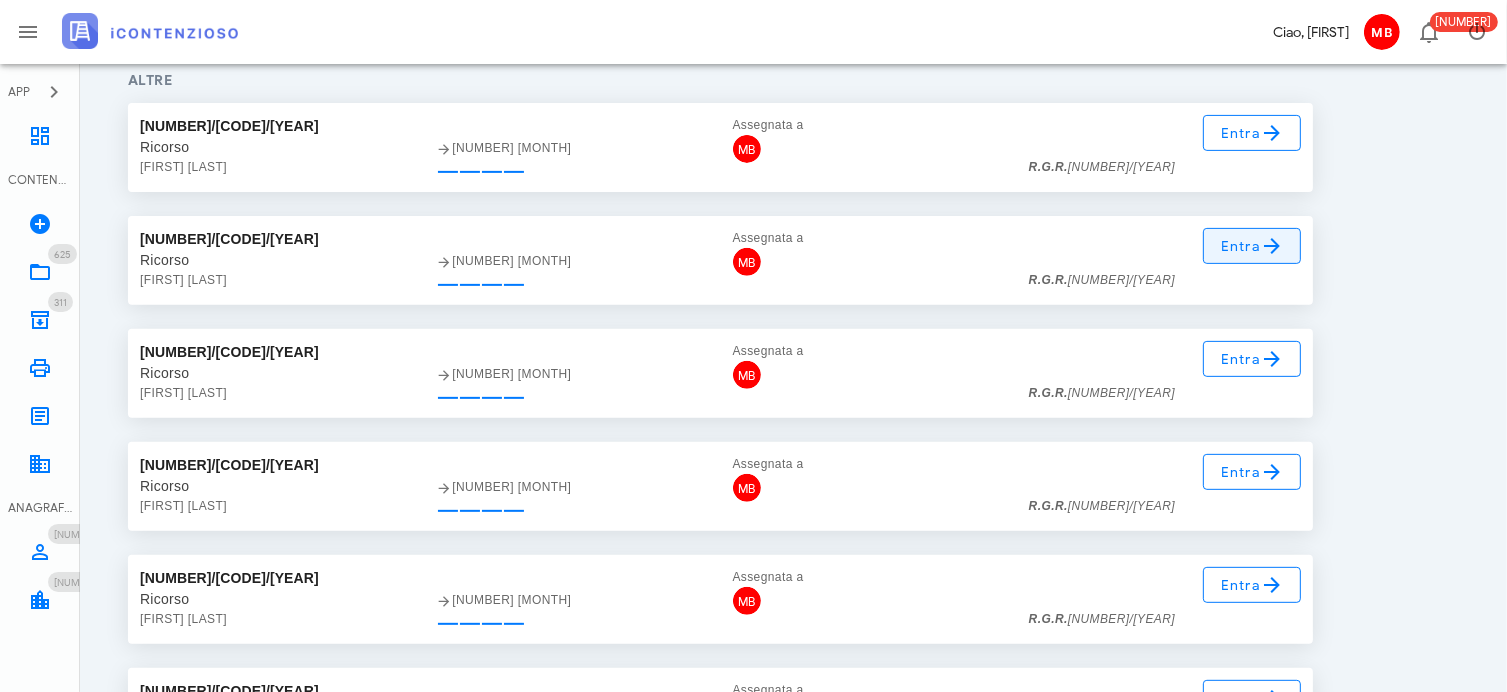 type on "federico" 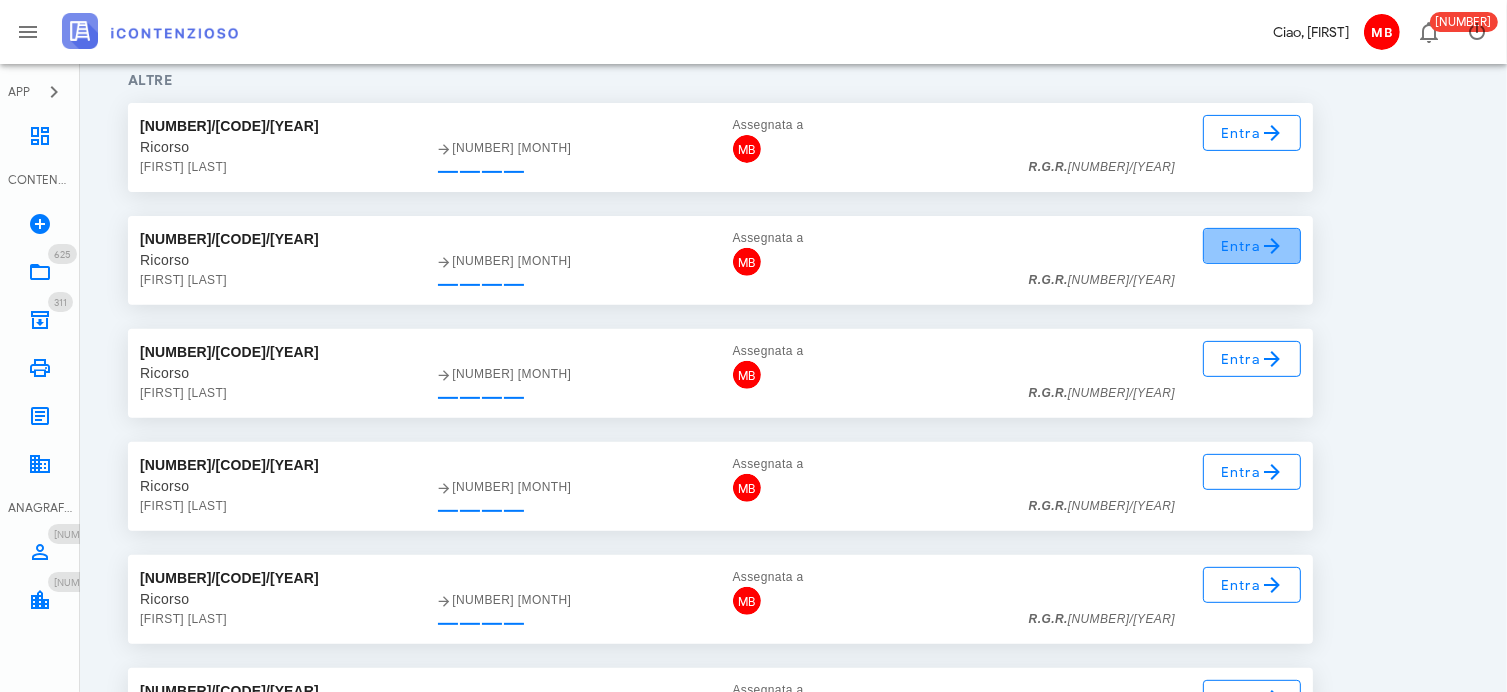 click at bounding box center [1272, 246] 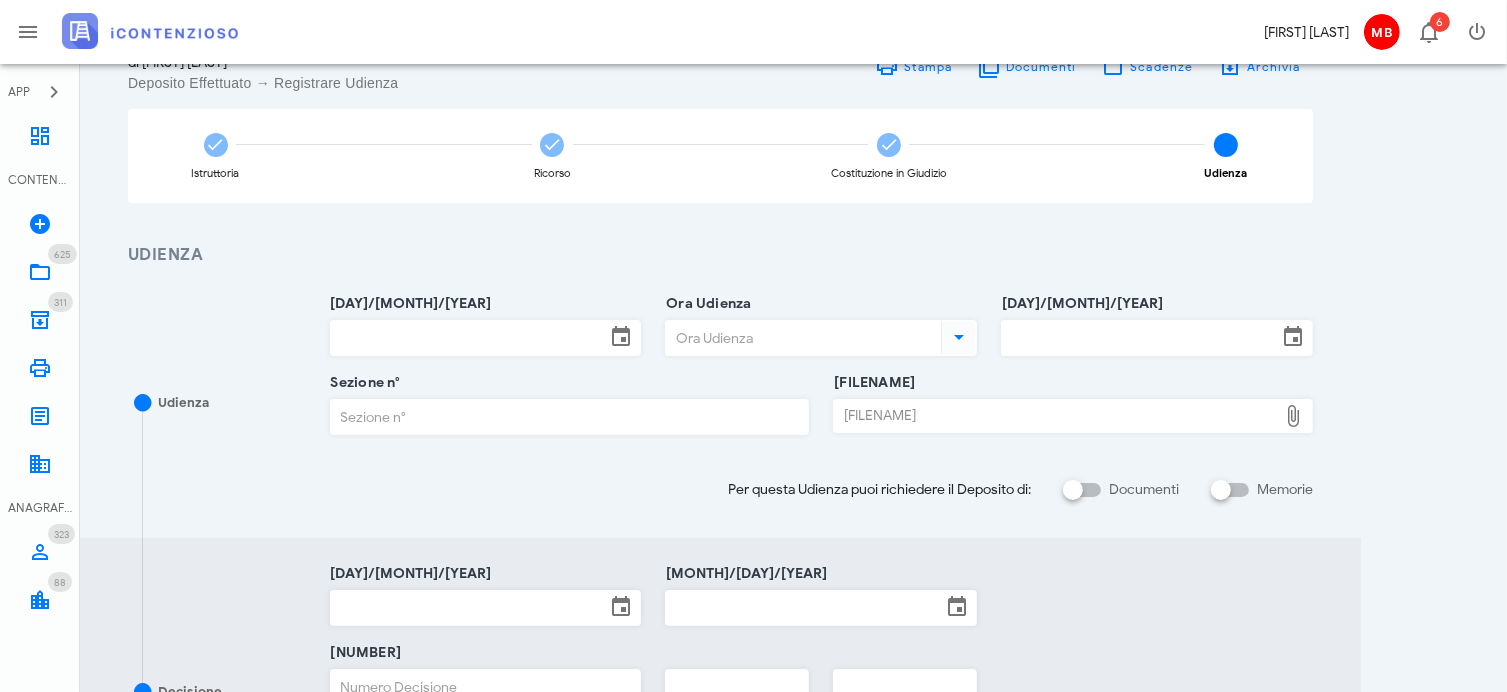 scroll, scrollTop: 200, scrollLeft: 0, axis: vertical 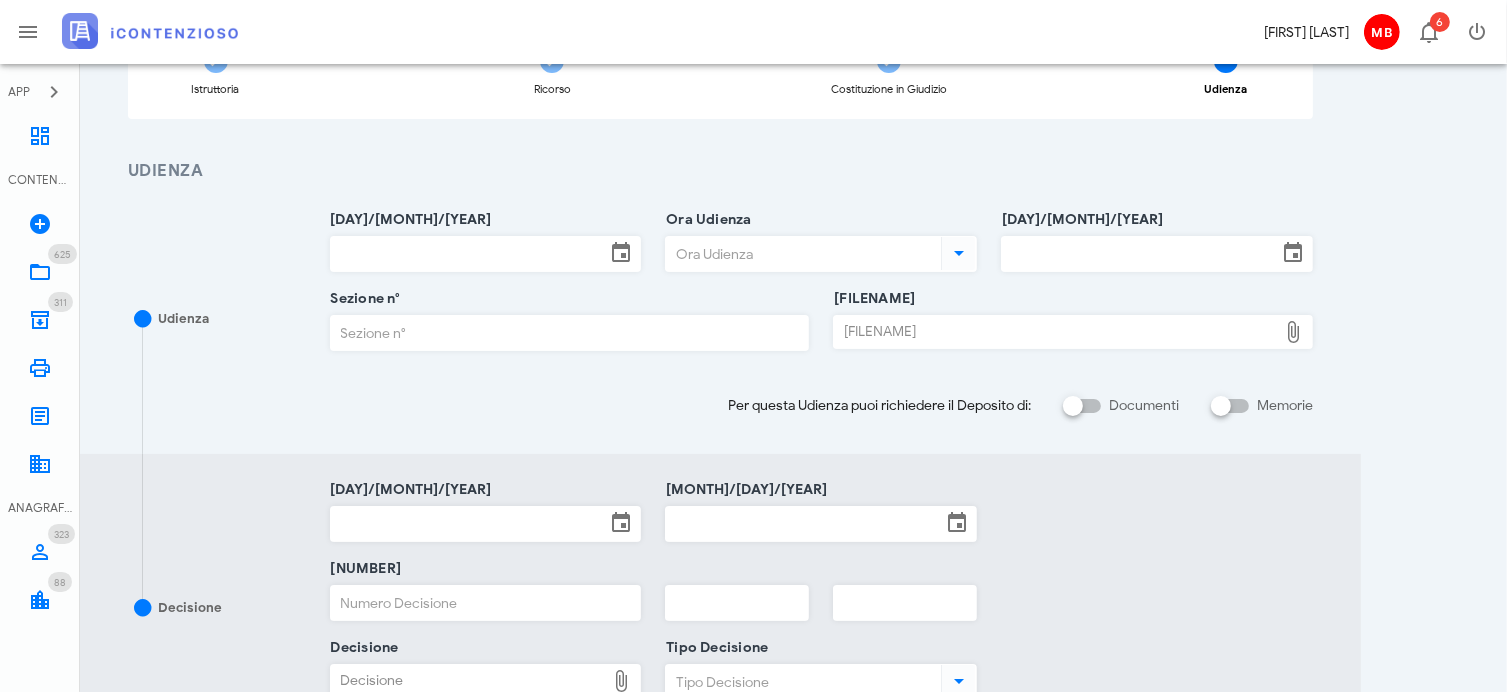 click on "[FILENAME]" at bounding box center (1055, 332) 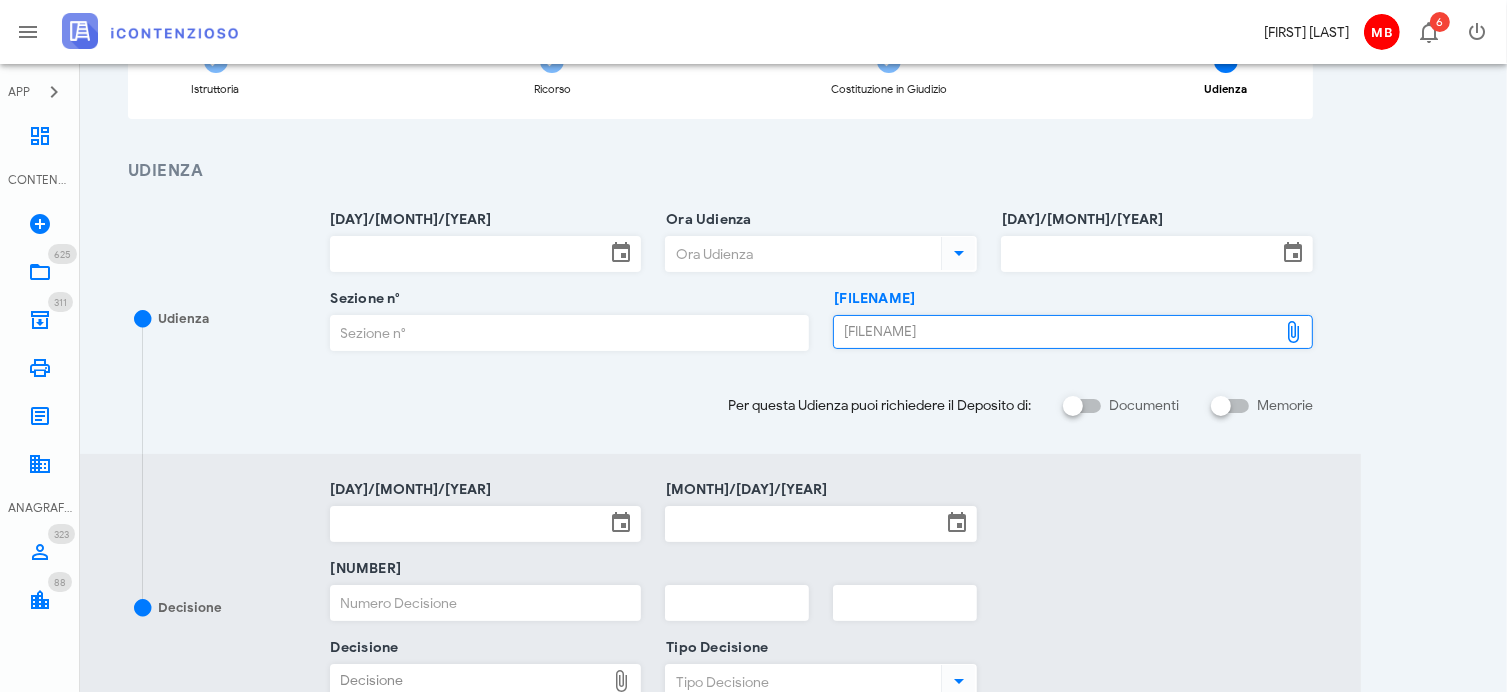 type on "C:\fakepath\[FILENAME].pdf" 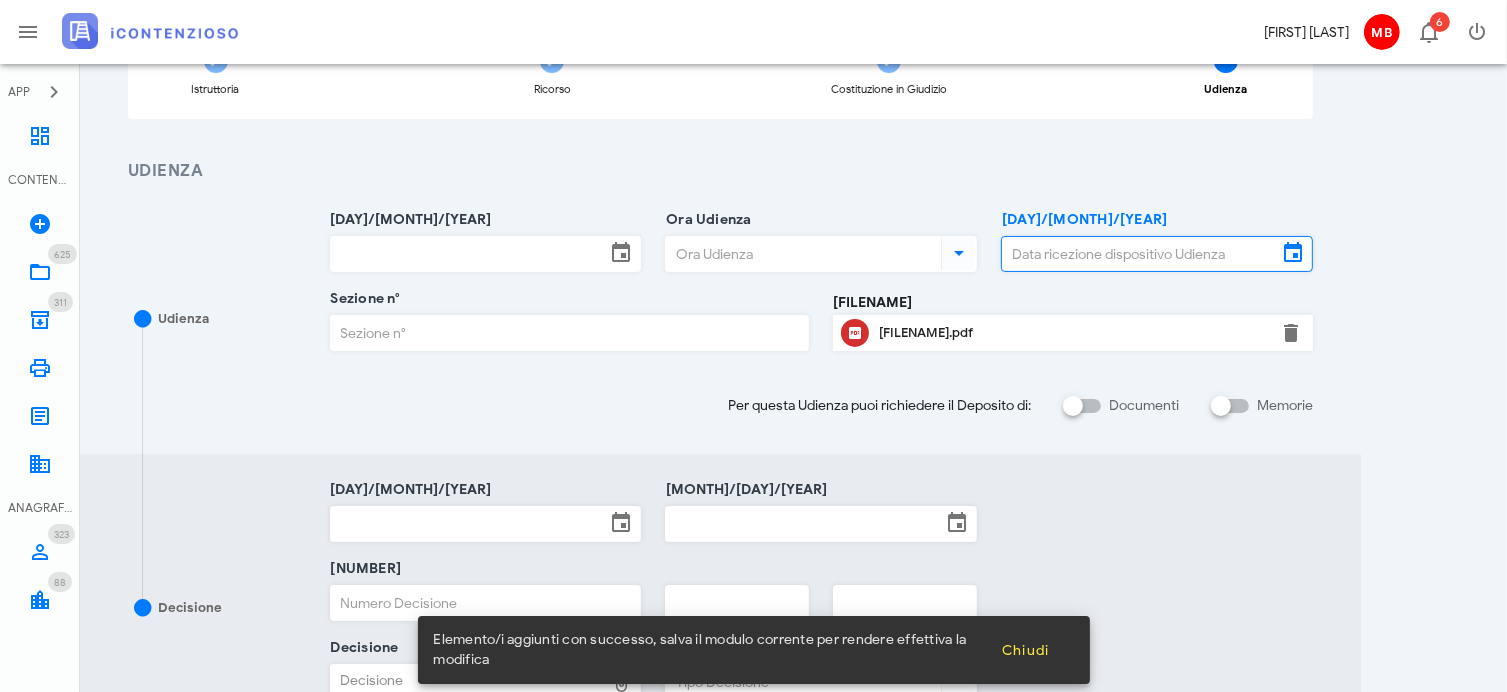 click on "[DAY]/[MONTH]/[YEAR]" at bounding box center (1139, 254) 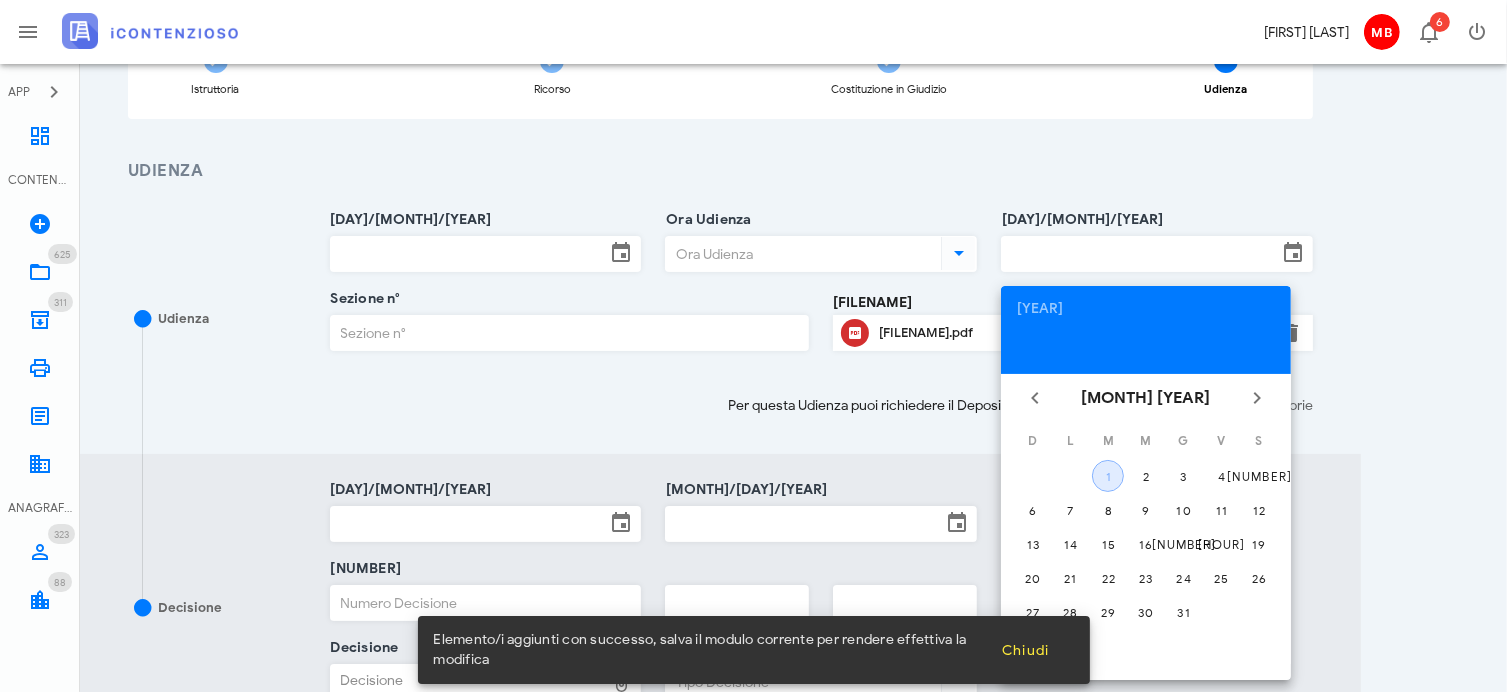 click on "1" at bounding box center (1108, 476) 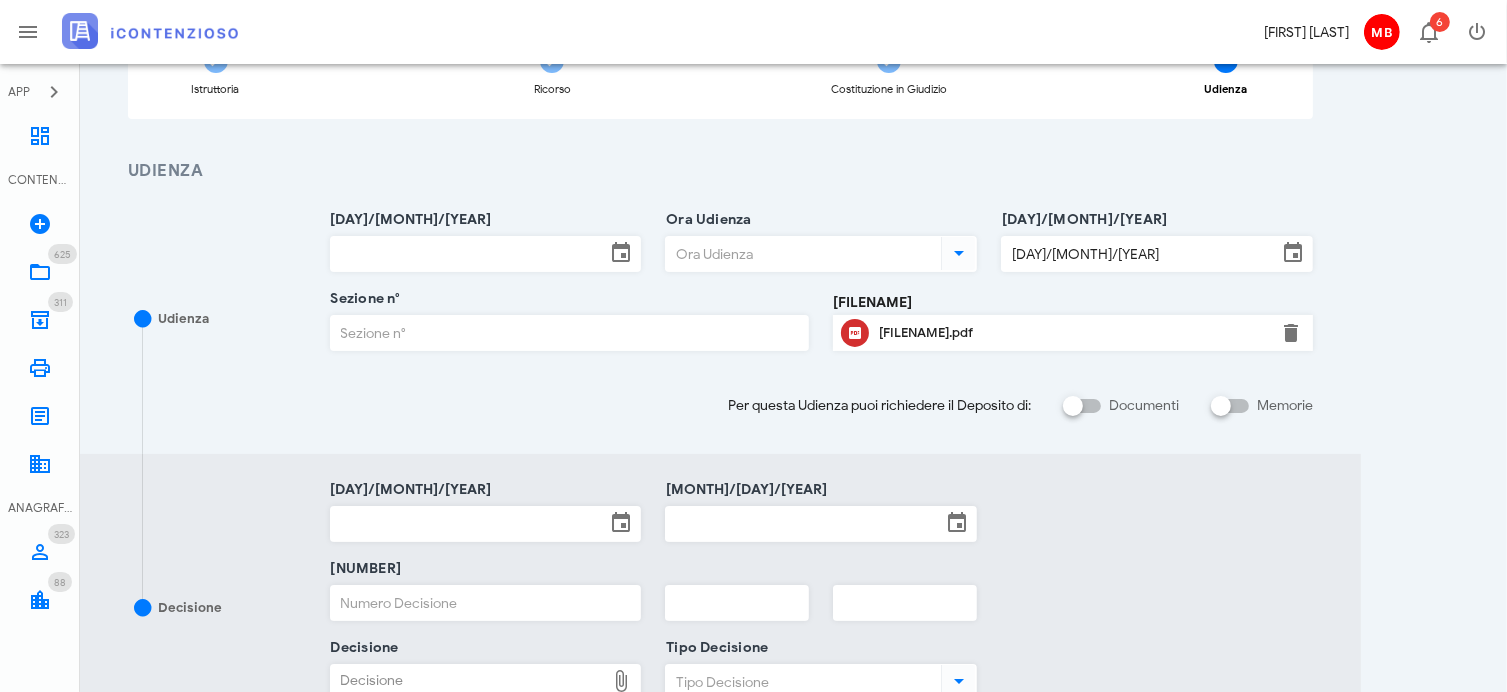 click on "Sezione n°" at bounding box center [570, 333] 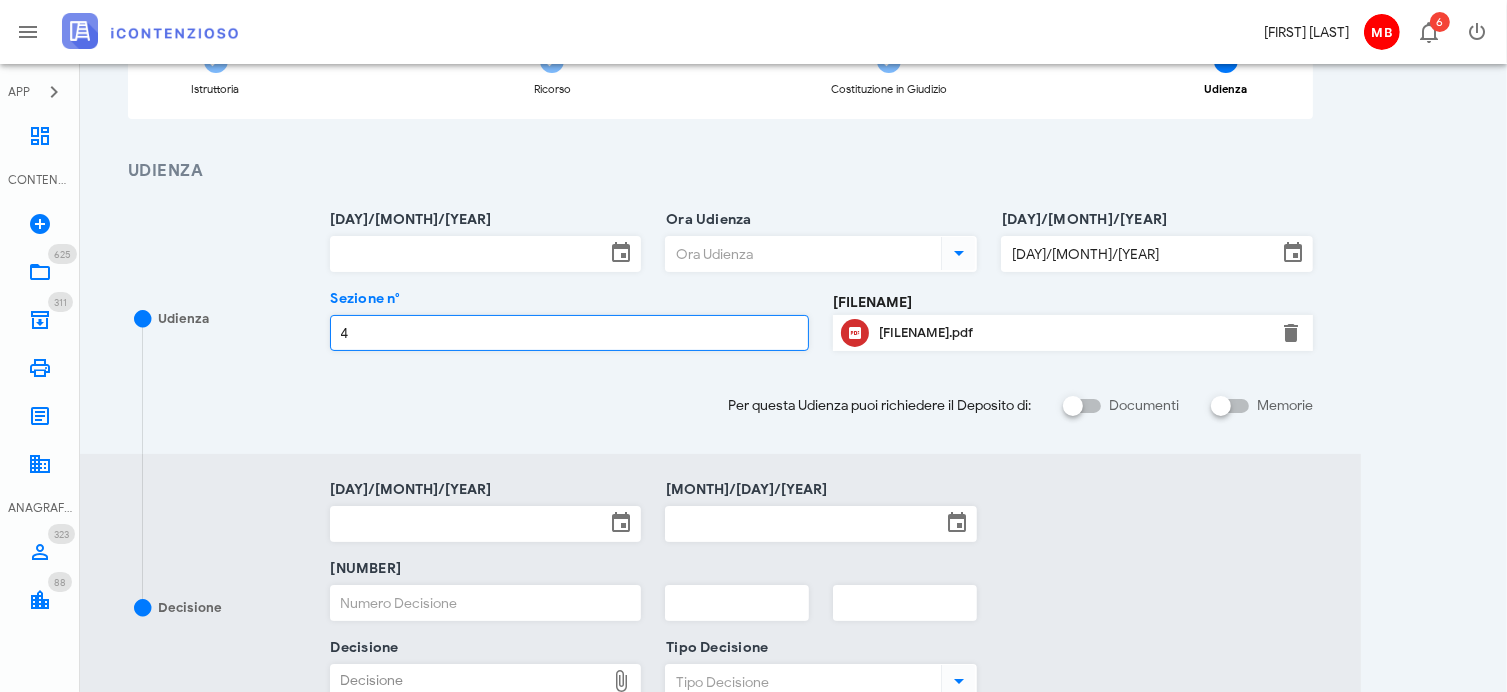 type on "4" 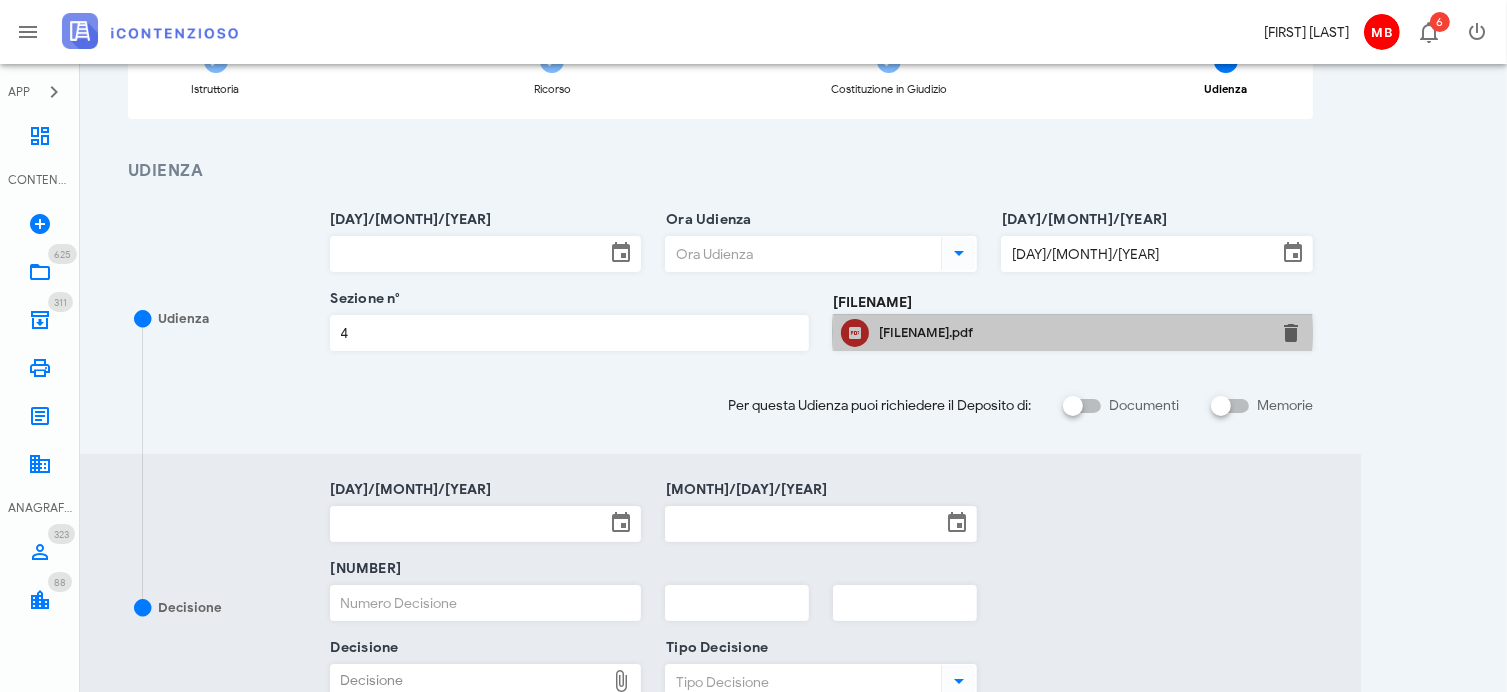click on "AvvTratt-2075-2024.pdf" at bounding box center [1073, 333] 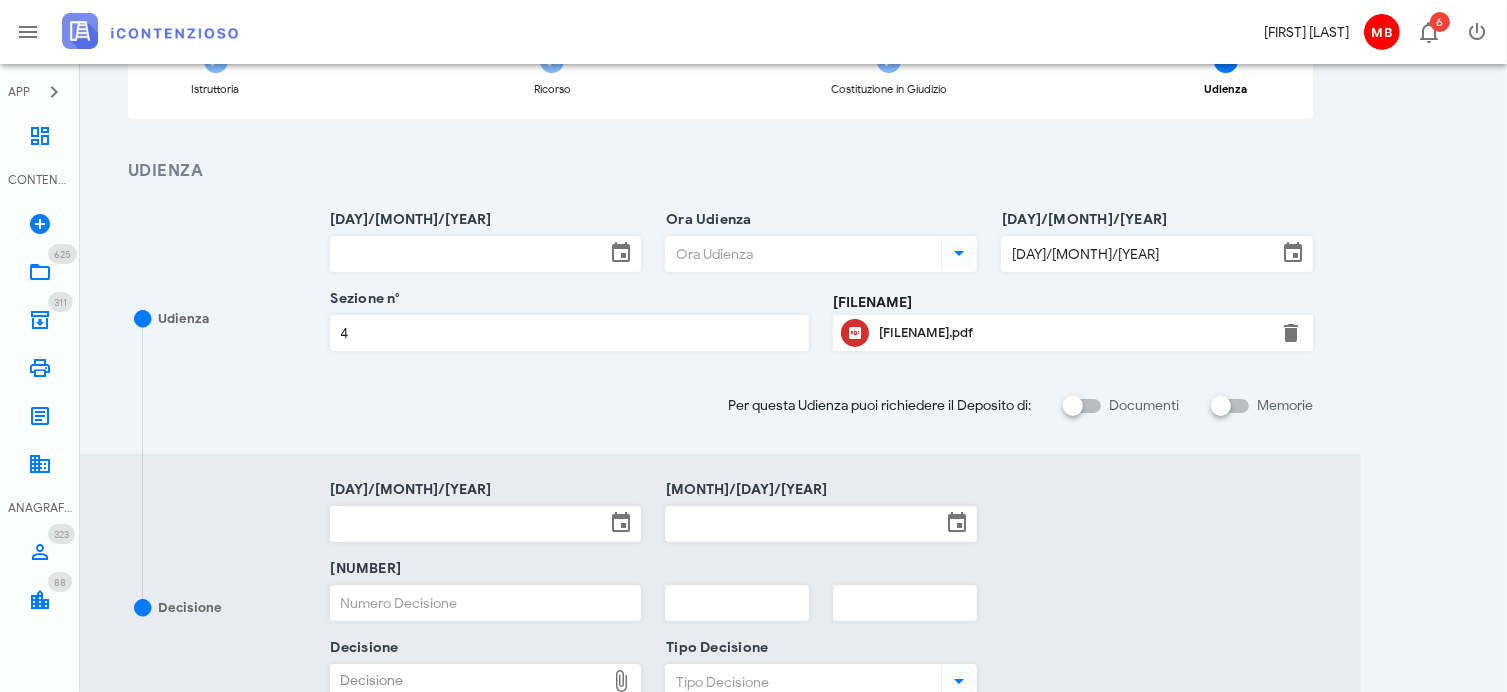 click on "Data Udienza" at bounding box center [468, 254] 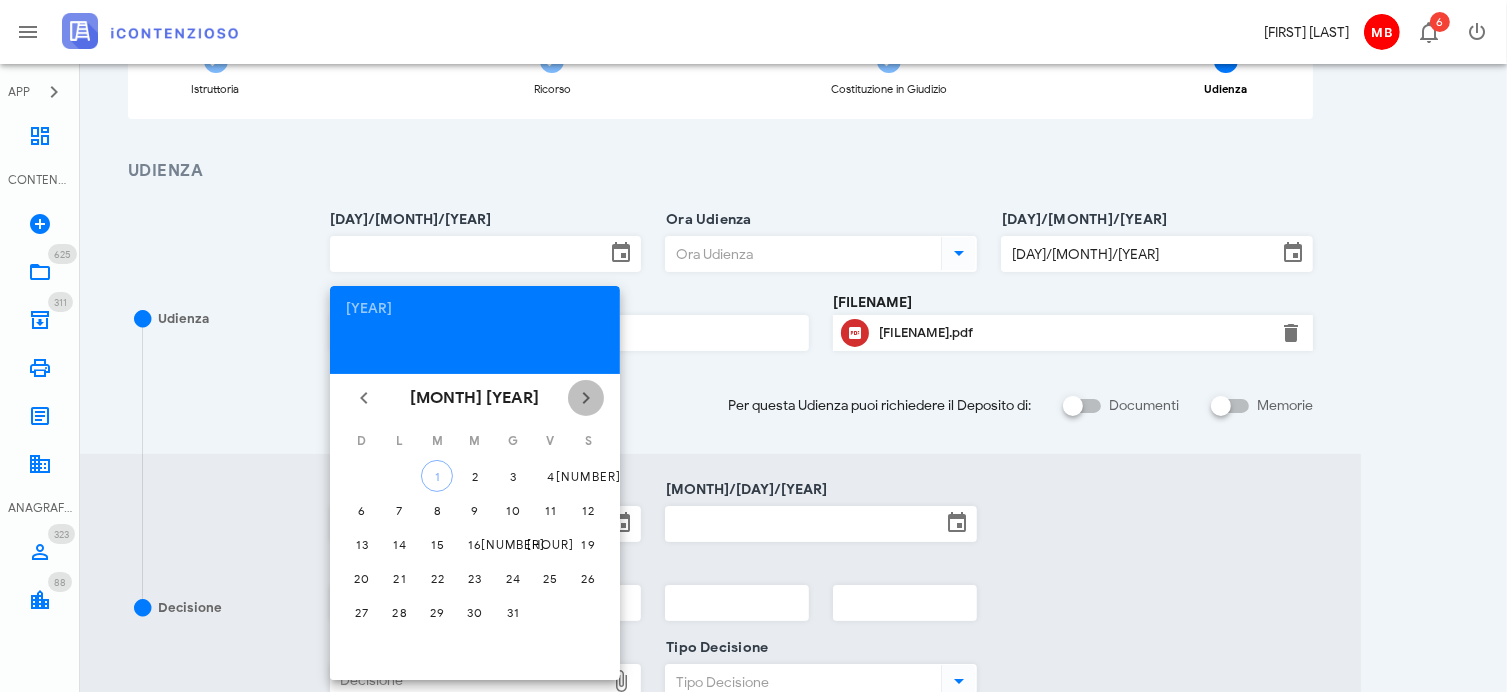 click at bounding box center (586, 398) 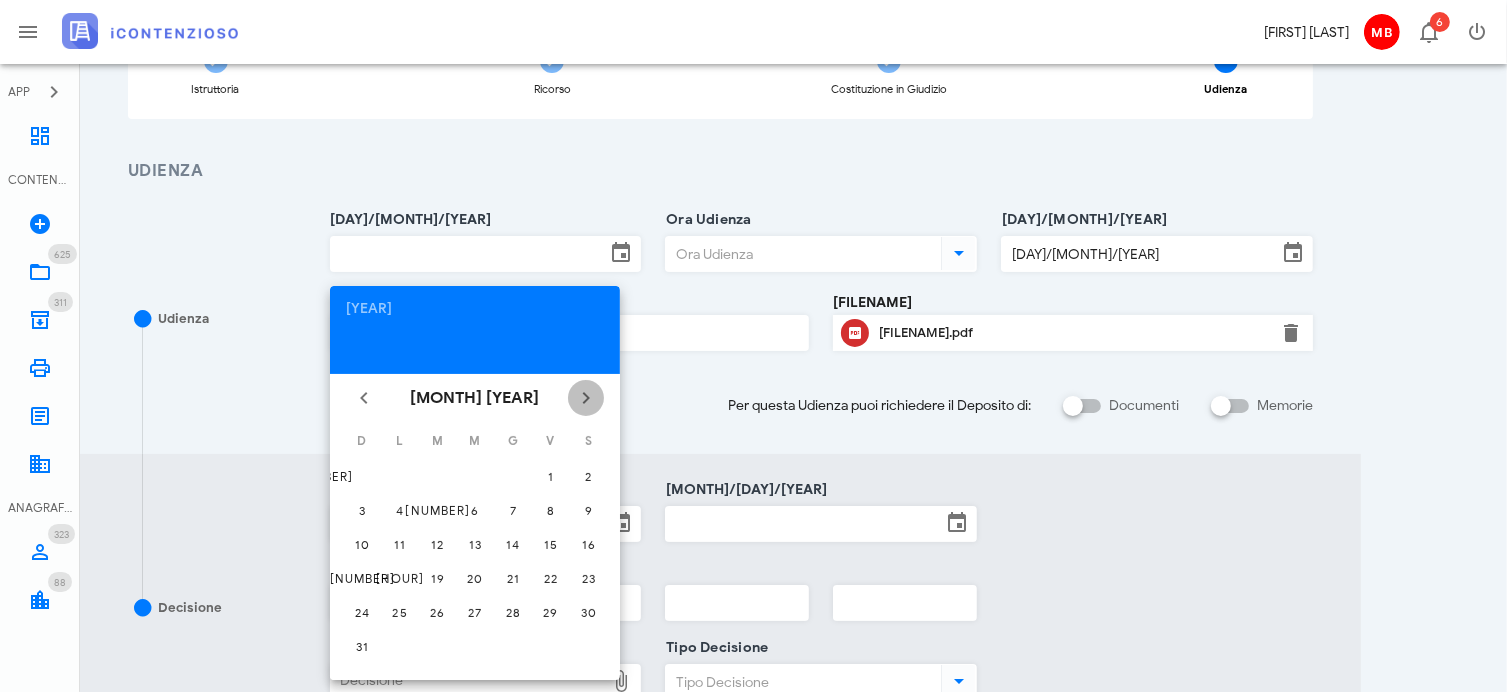 click at bounding box center (586, 398) 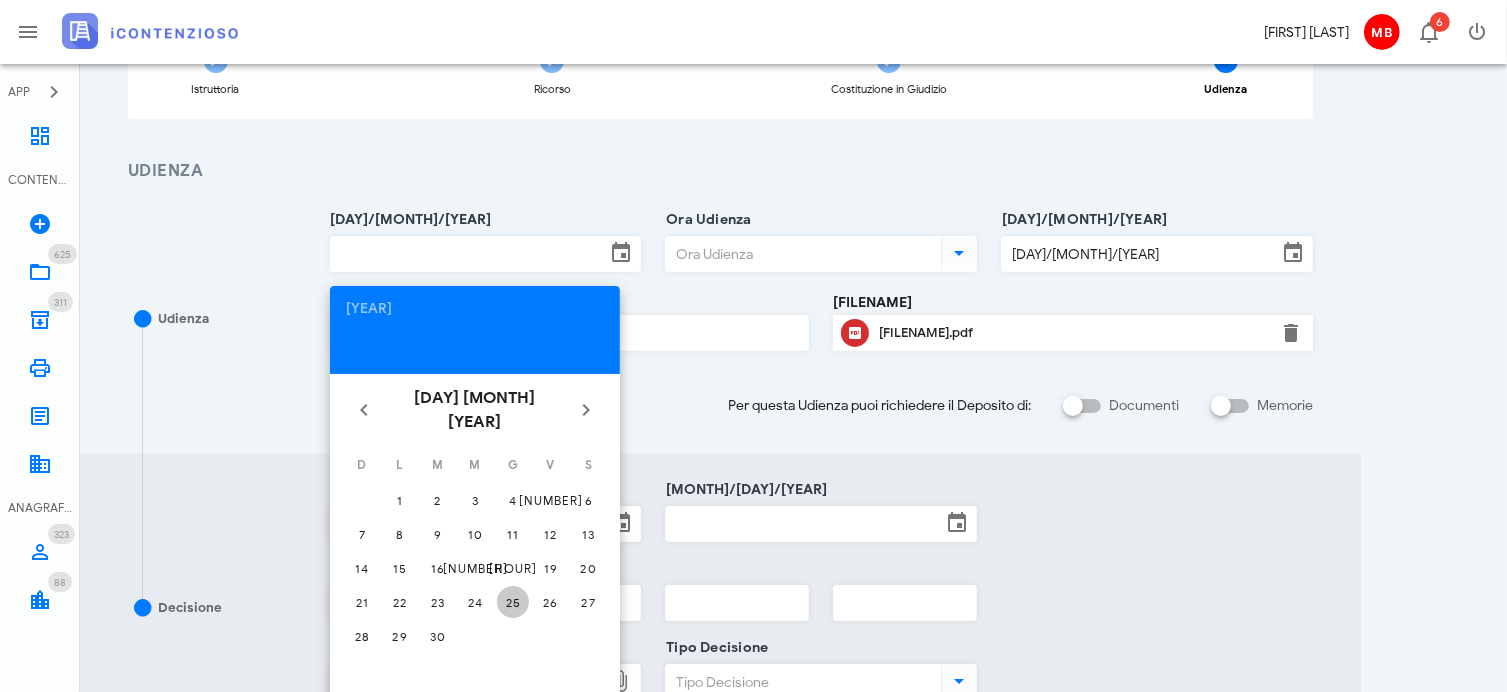 click on "25" at bounding box center (400, 500) 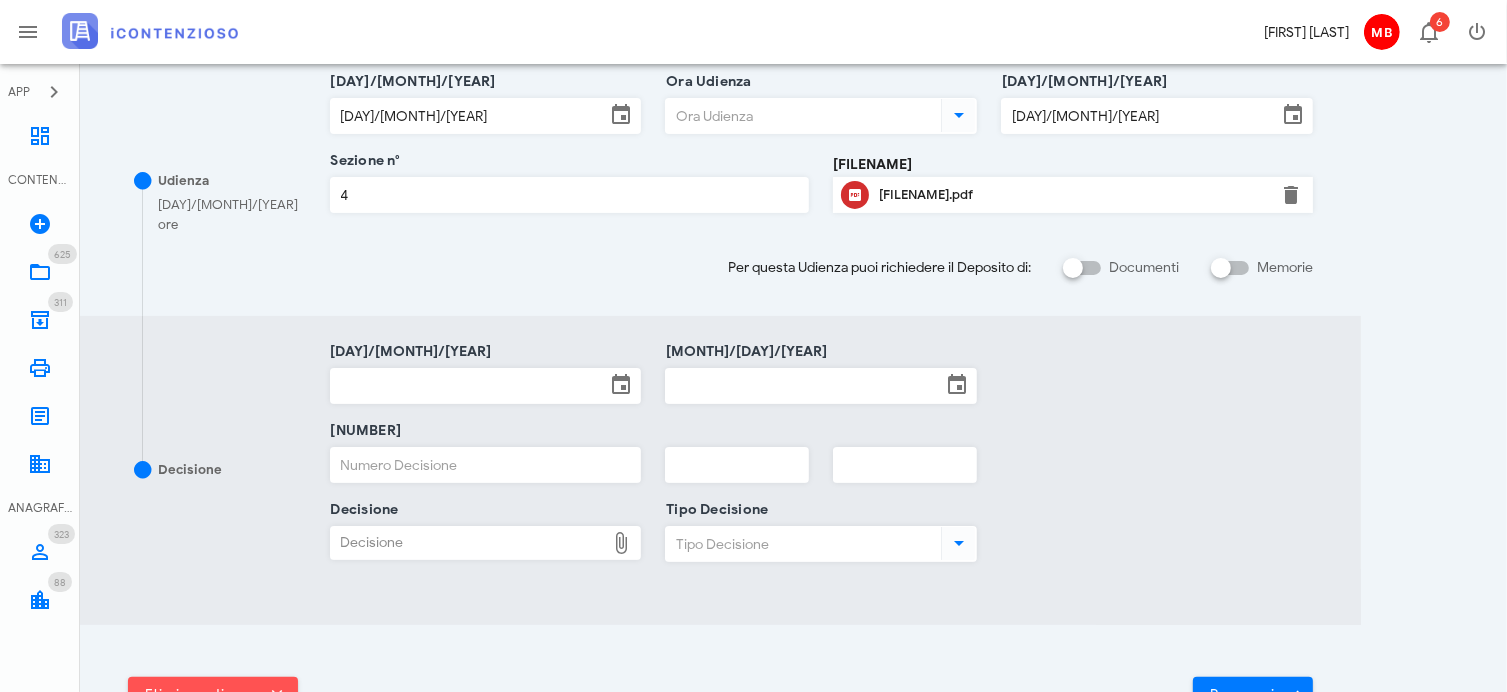 scroll, scrollTop: 473, scrollLeft: 0, axis: vertical 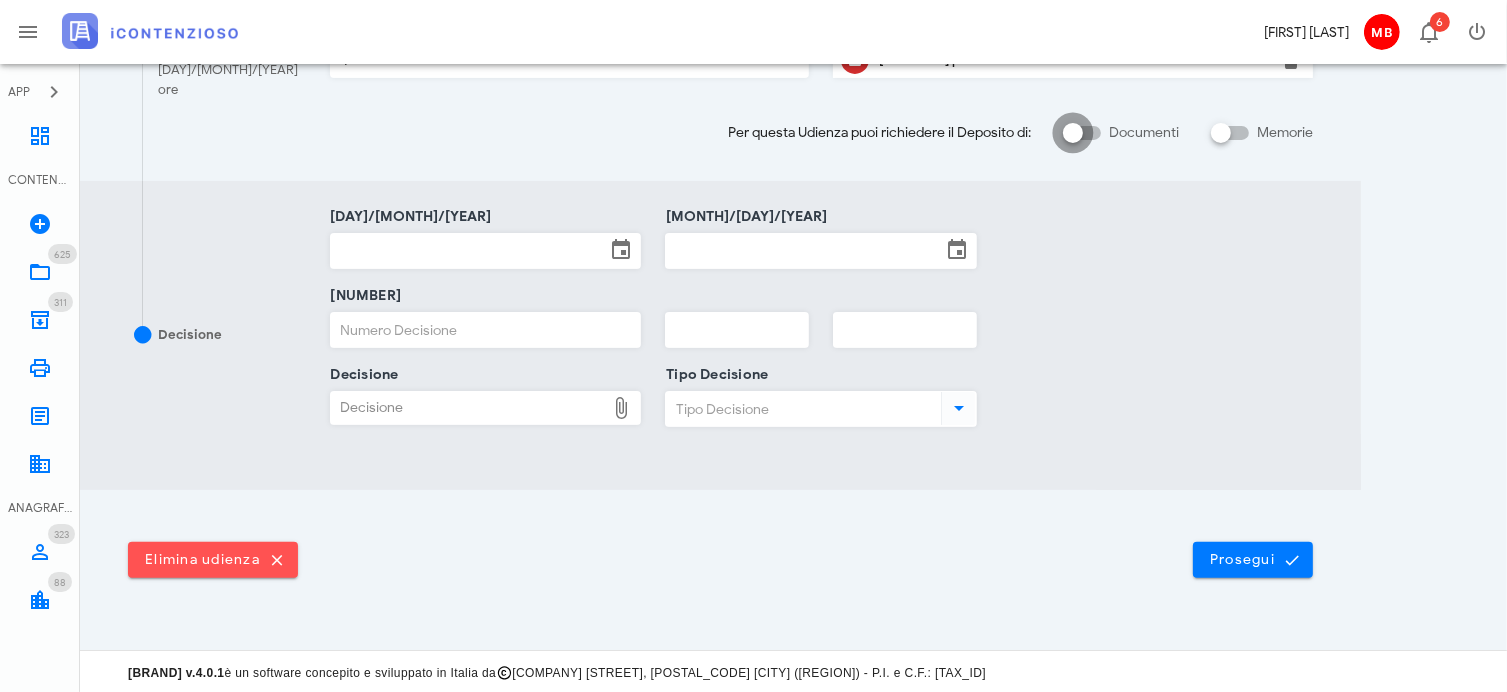 click at bounding box center (1073, 133) 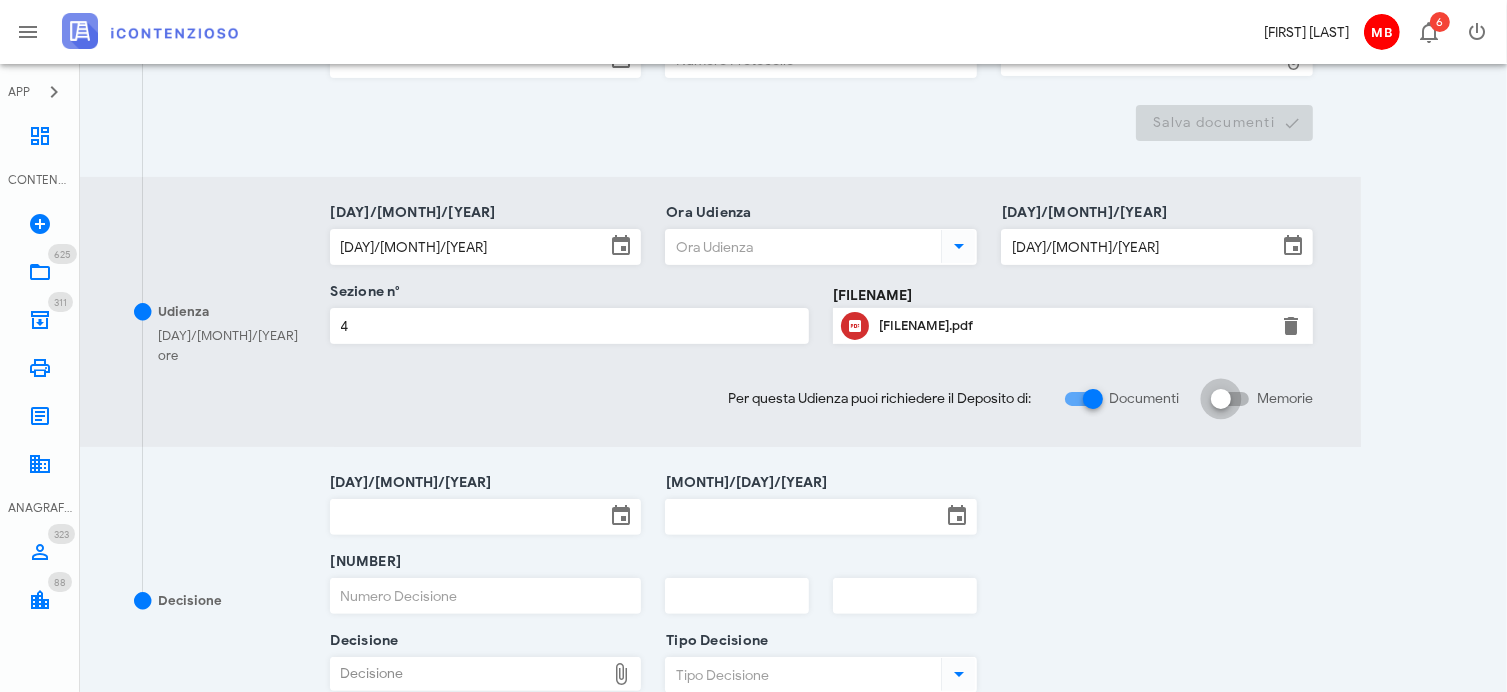click at bounding box center [1221, 399] 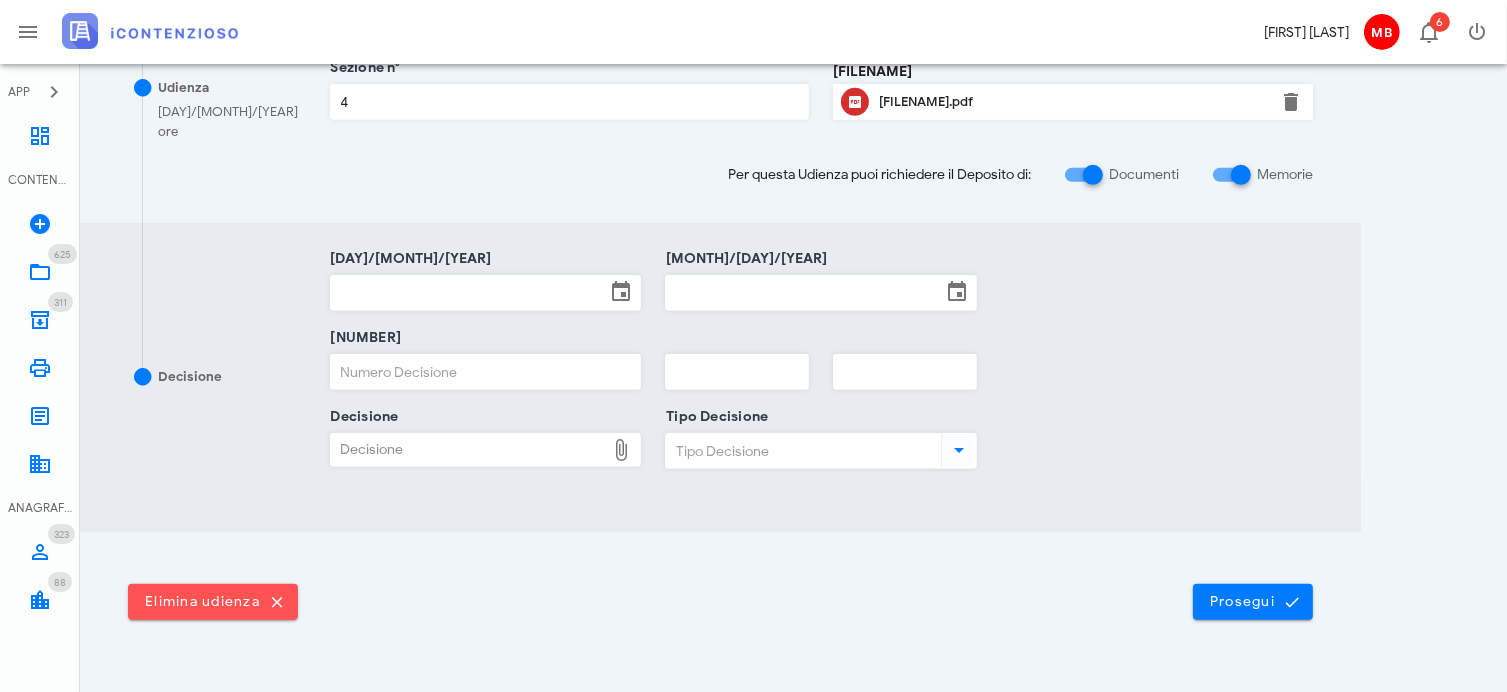 scroll, scrollTop: 973, scrollLeft: 0, axis: vertical 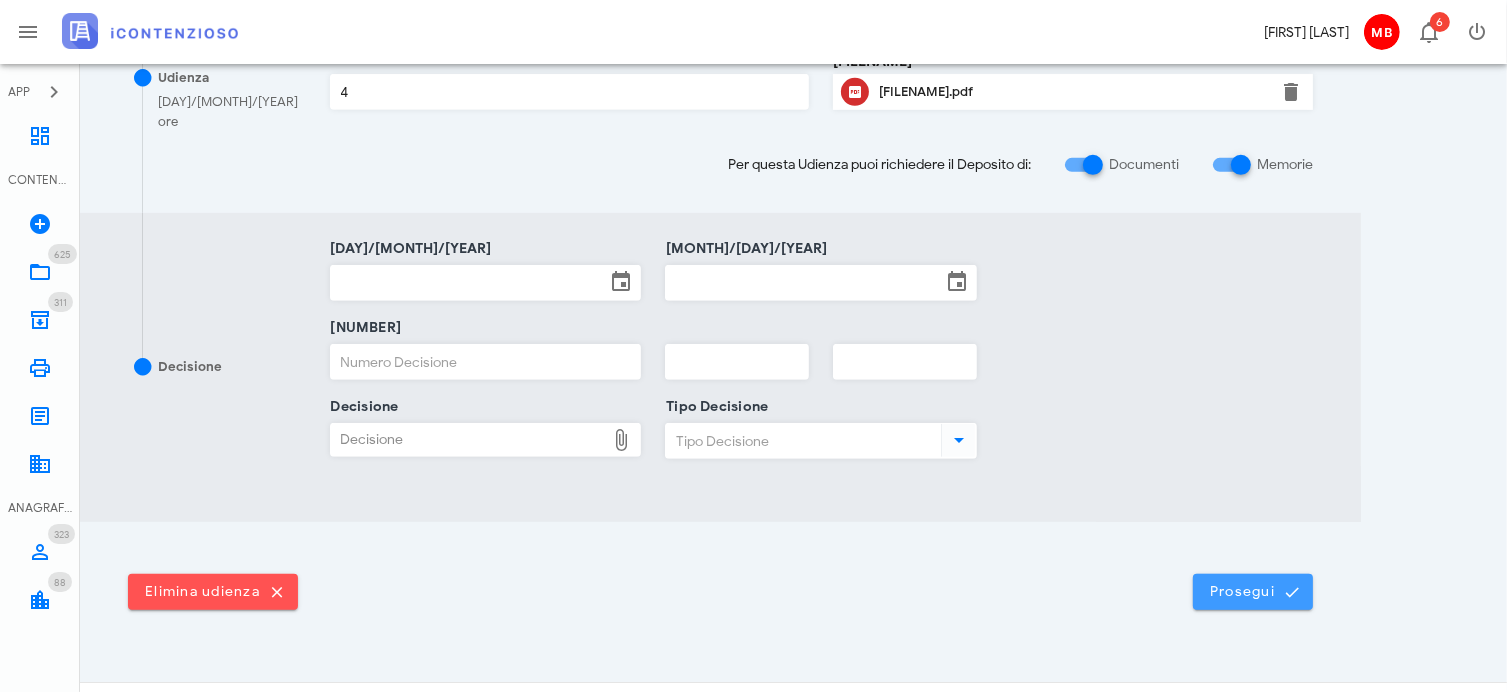 click on "Prosegui" at bounding box center [1253, 592] 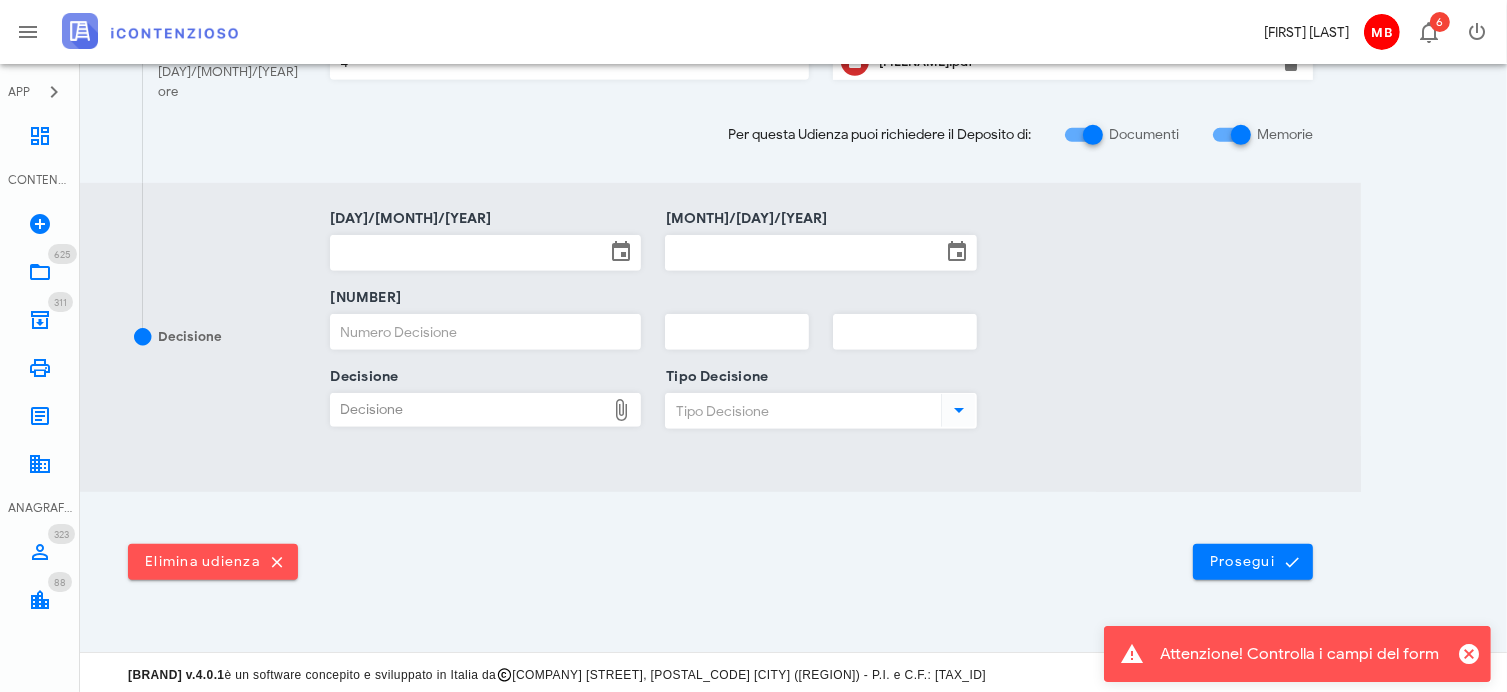 scroll, scrollTop: 1004, scrollLeft: 0, axis: vertical 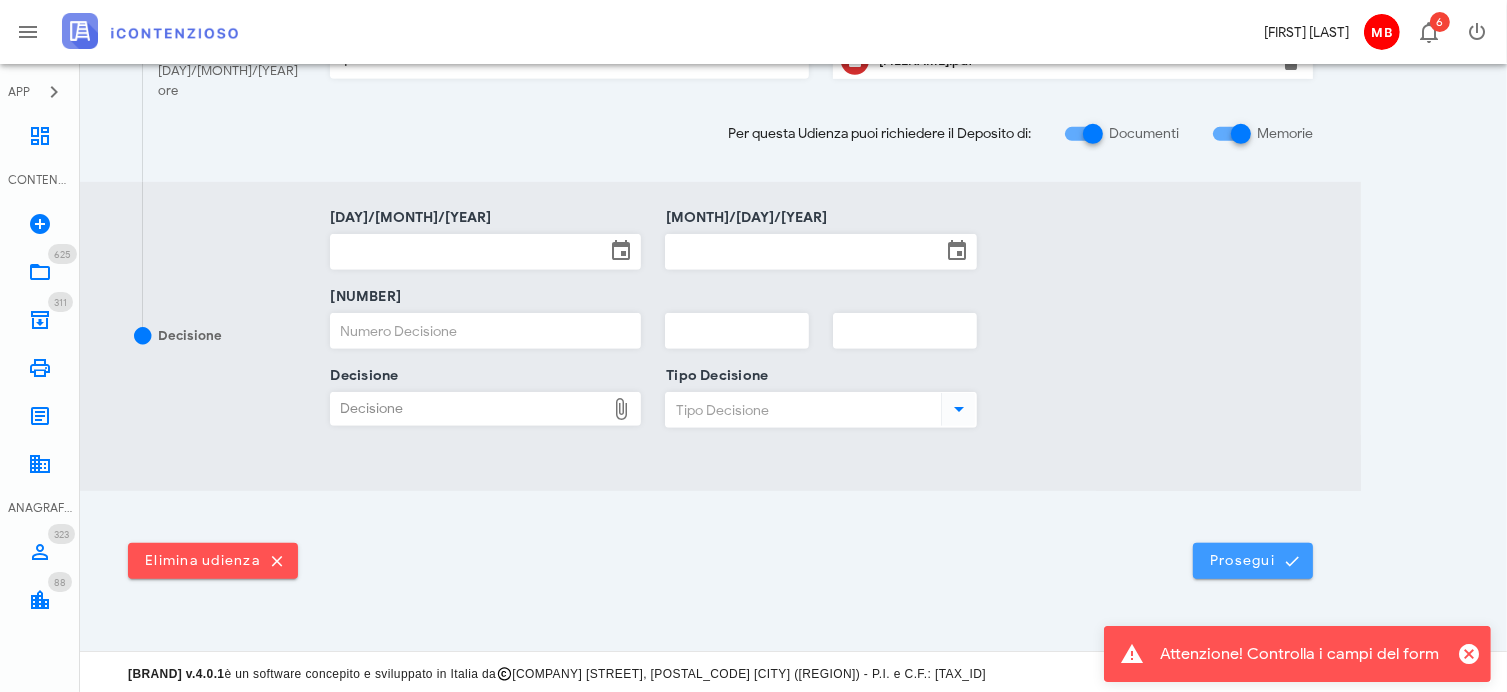 click on "Prosegui" at bounding box center [1253, 561] 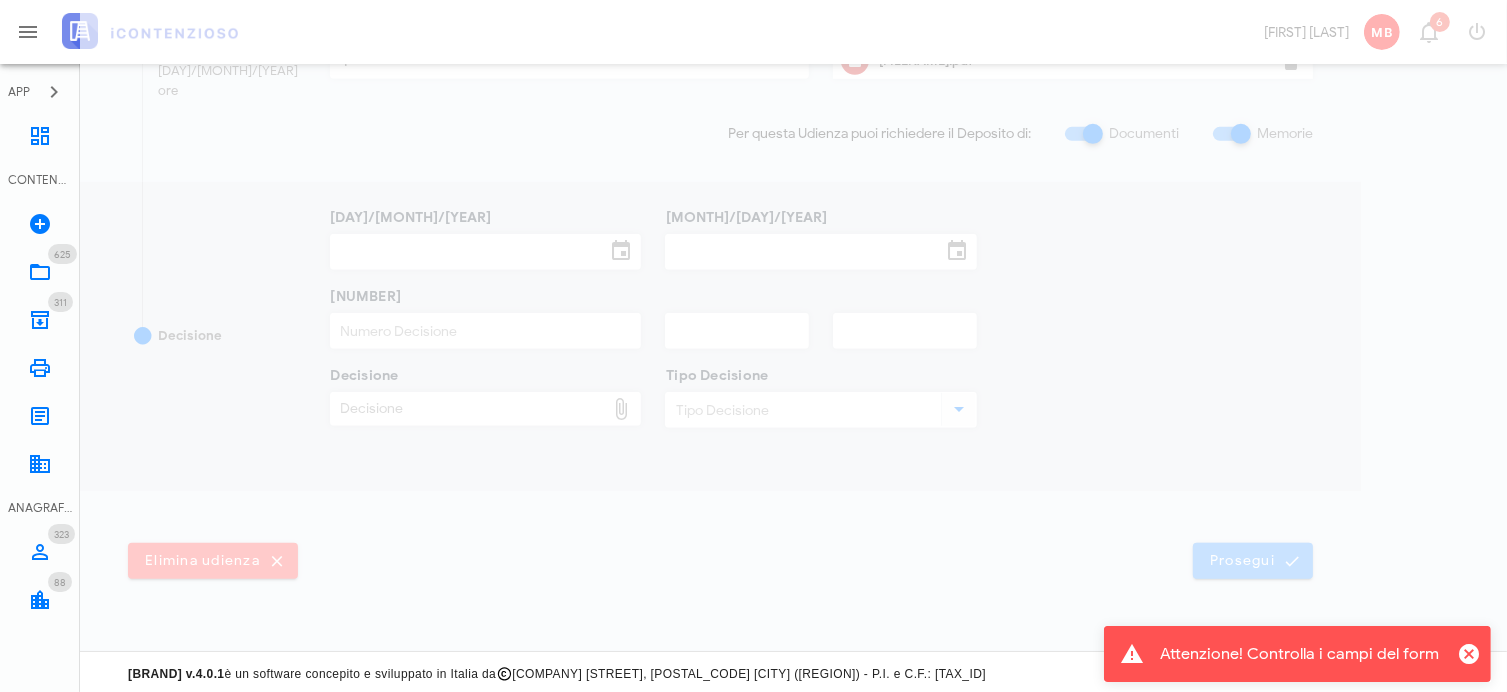 scroll, scrollTop: 0, scrollLeft: 0, axis: both 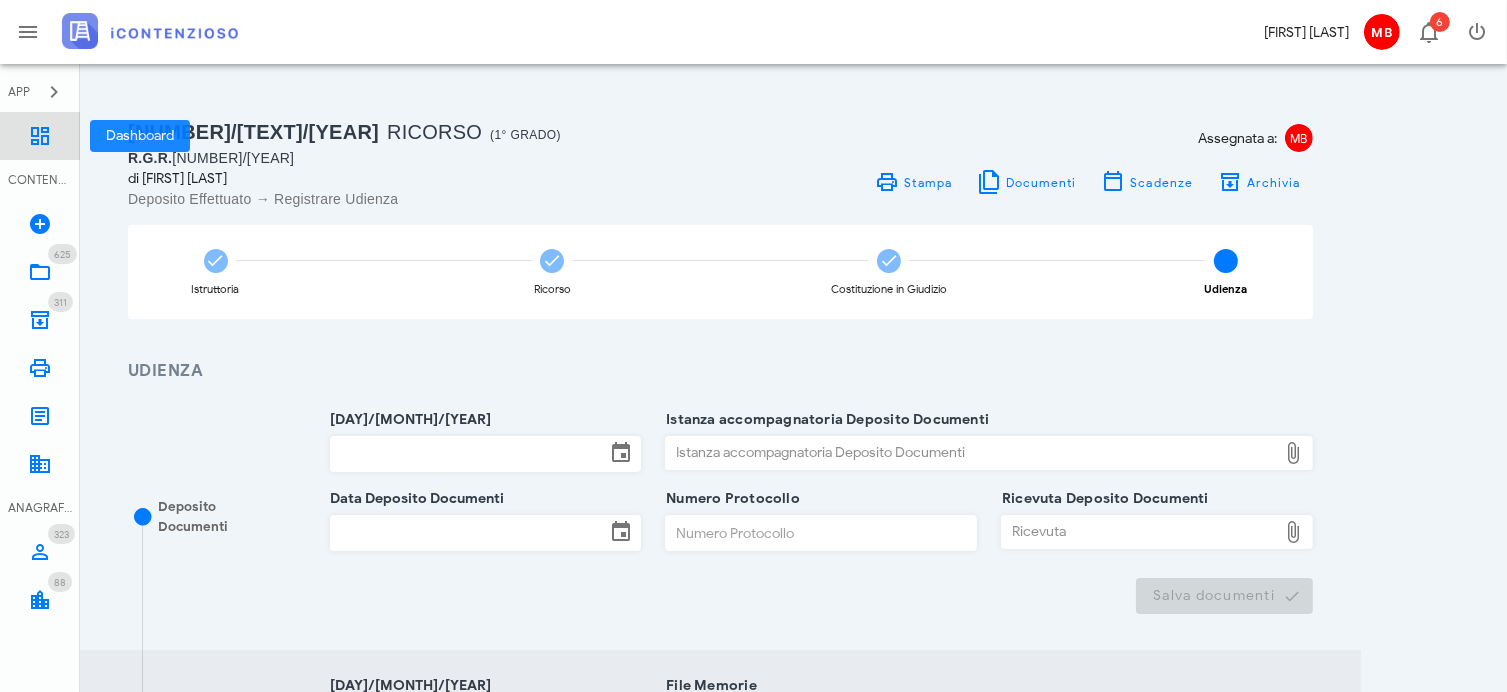 click on "Dashboard" at bounding box center [40, 136] 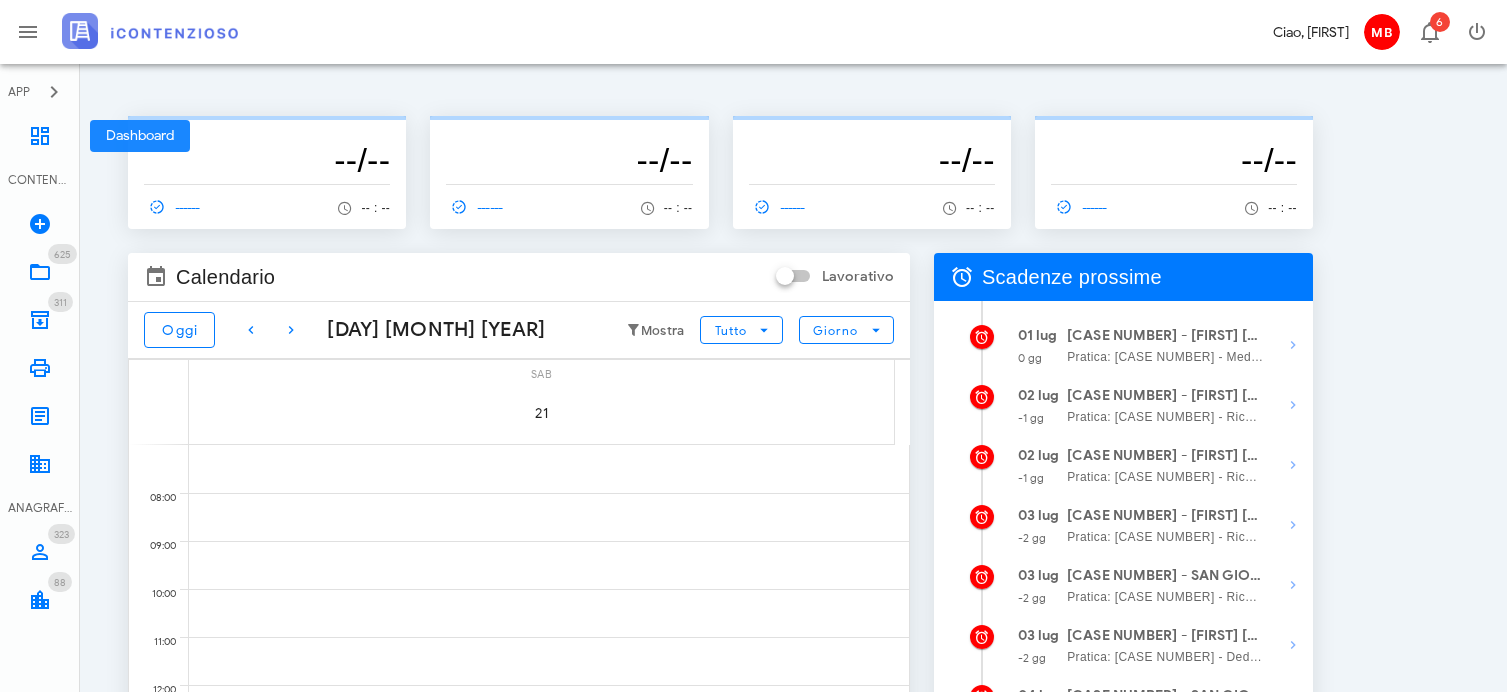 scroll, scrollTop: 0, scrollLeft: 0, axis: both 